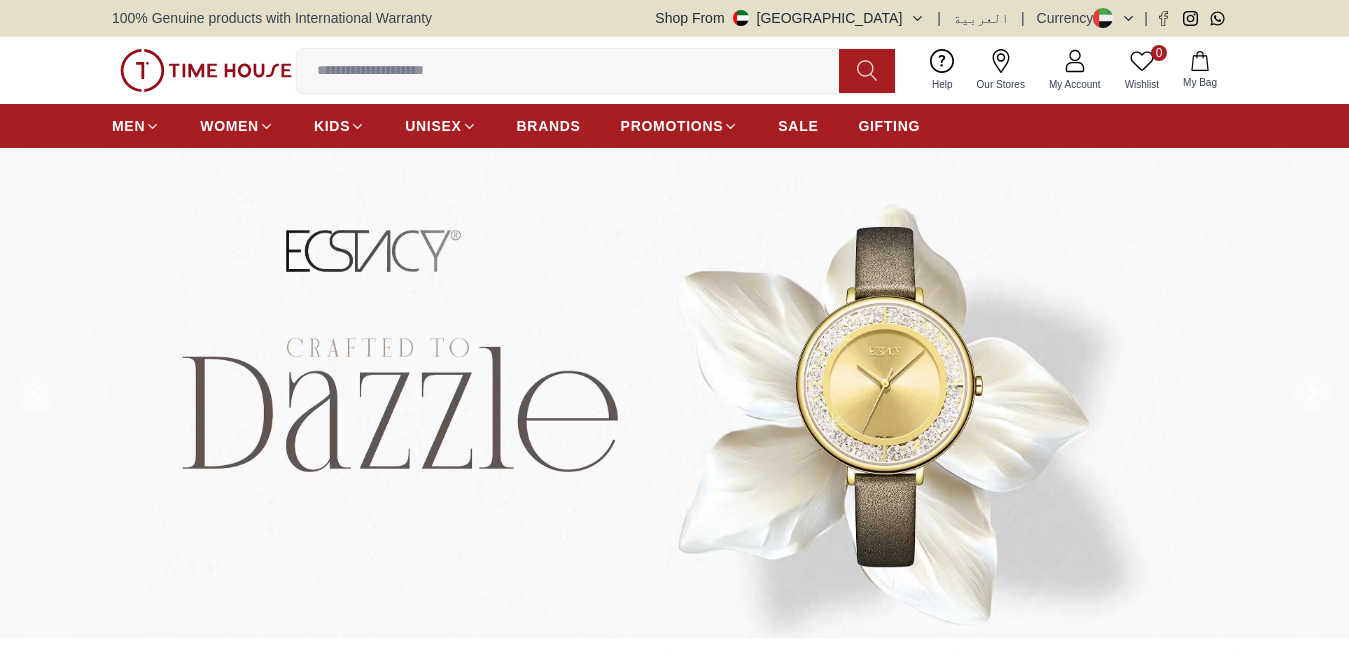 scroll, scrollTop: 0, scrollLeft: 0, axis: both 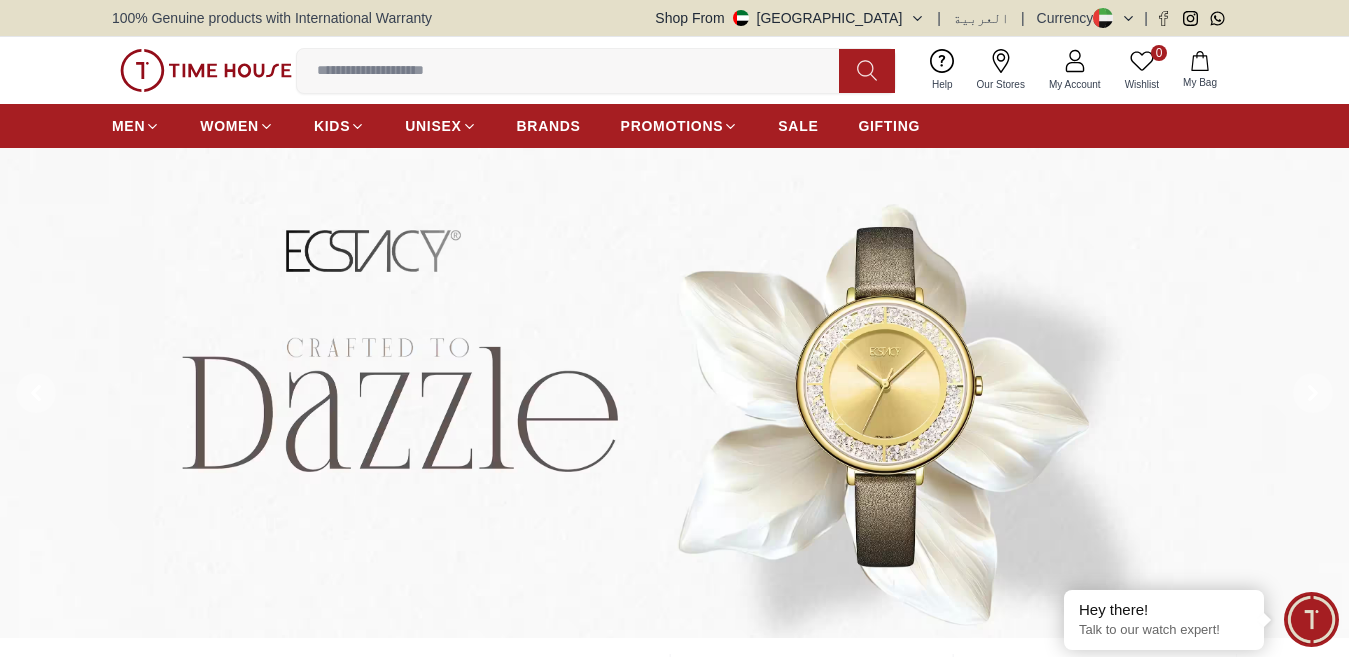 click at bounding box center [576, 71] 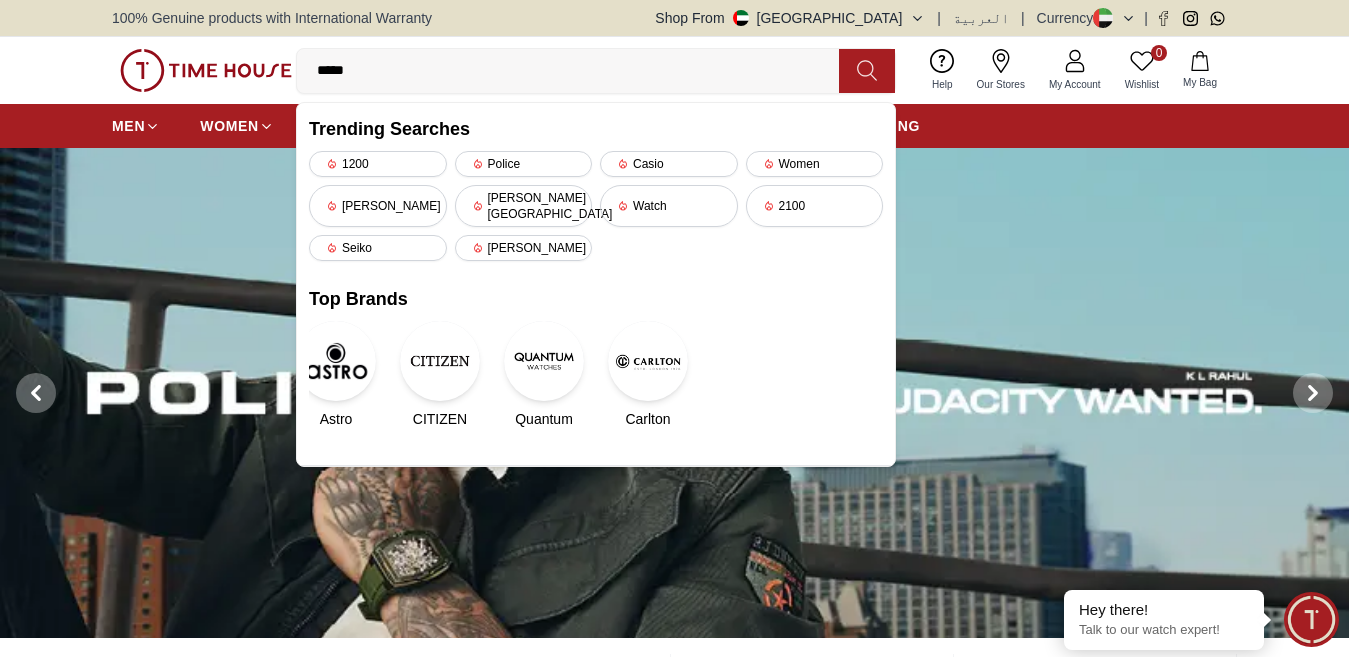 type on "******" 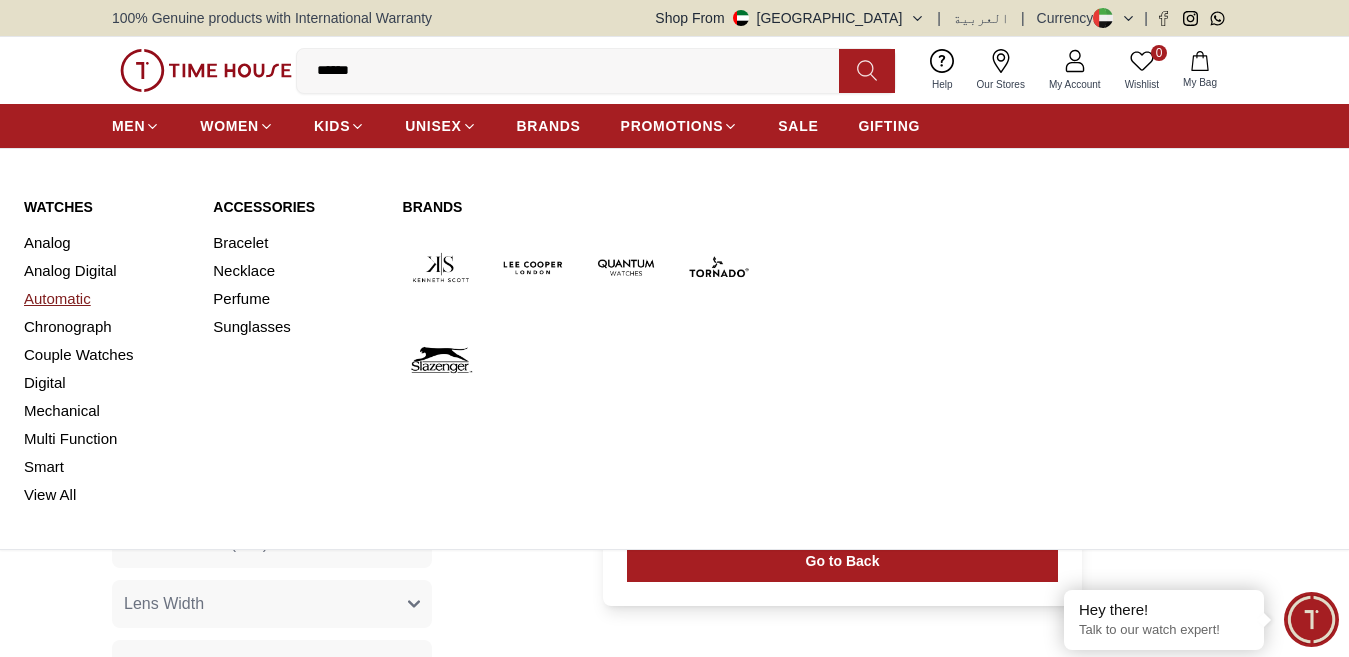 click on "Automatic" at bounding box center (106, 299) 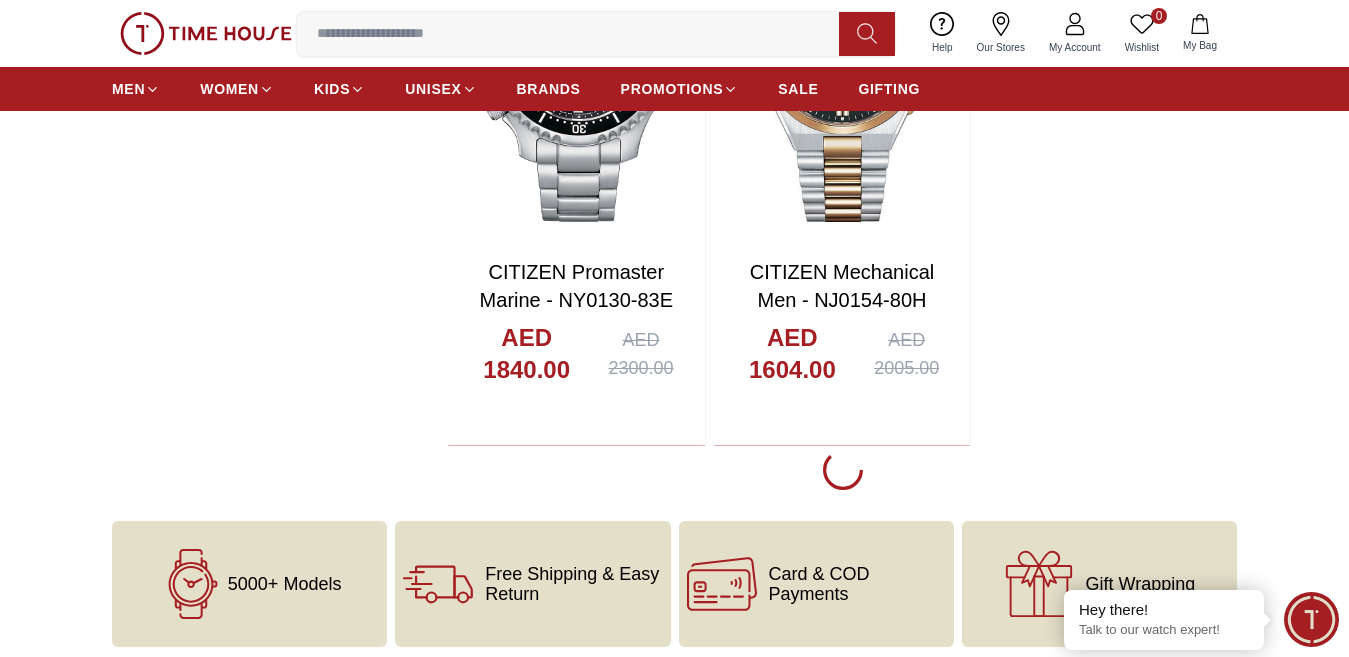 scroll, scrollTop: 3300, scrollLeft: 0, axis: vertical 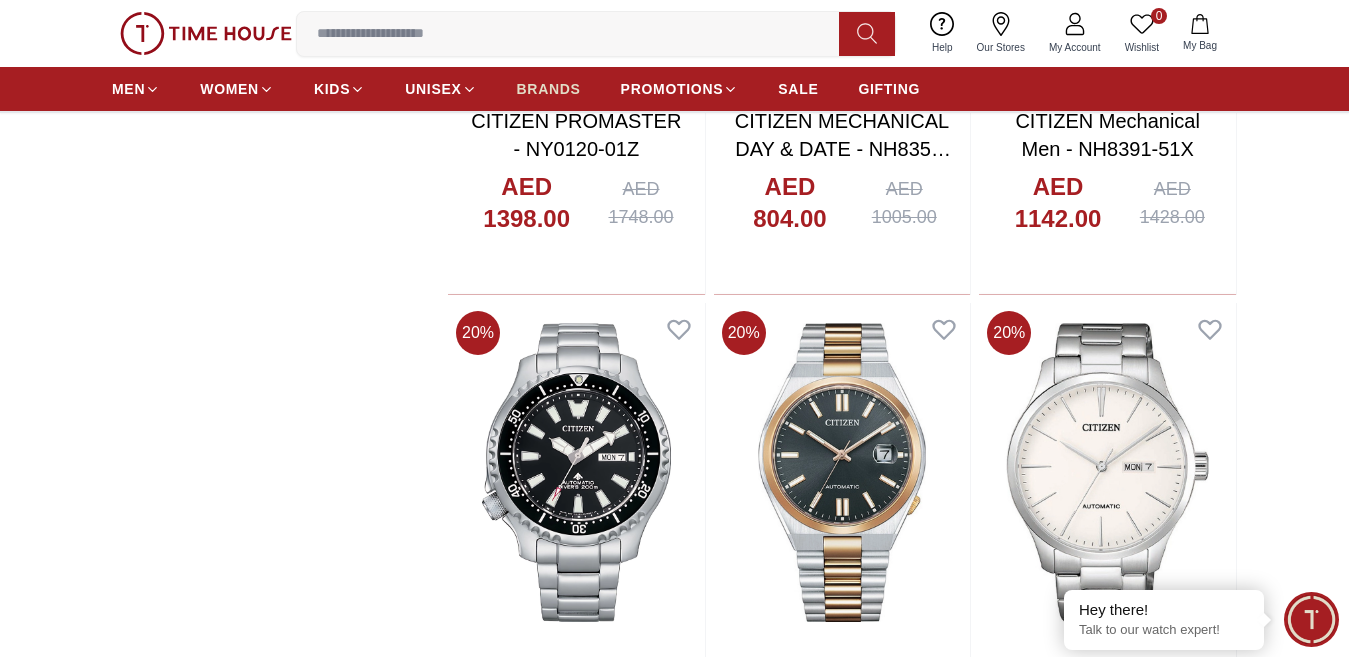 click on "BRANDS" at bounding box center [549, 89] 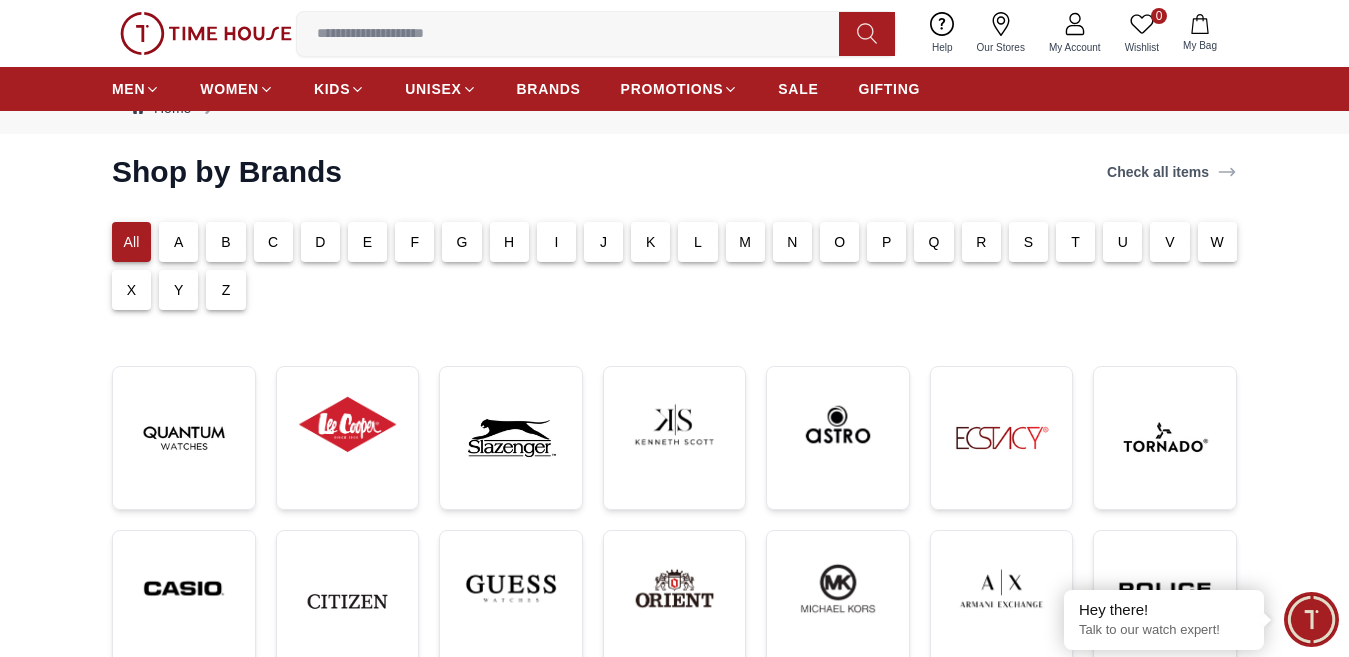 scroll, scrollTop: 100, scrollLeft: 0, axis: vertical 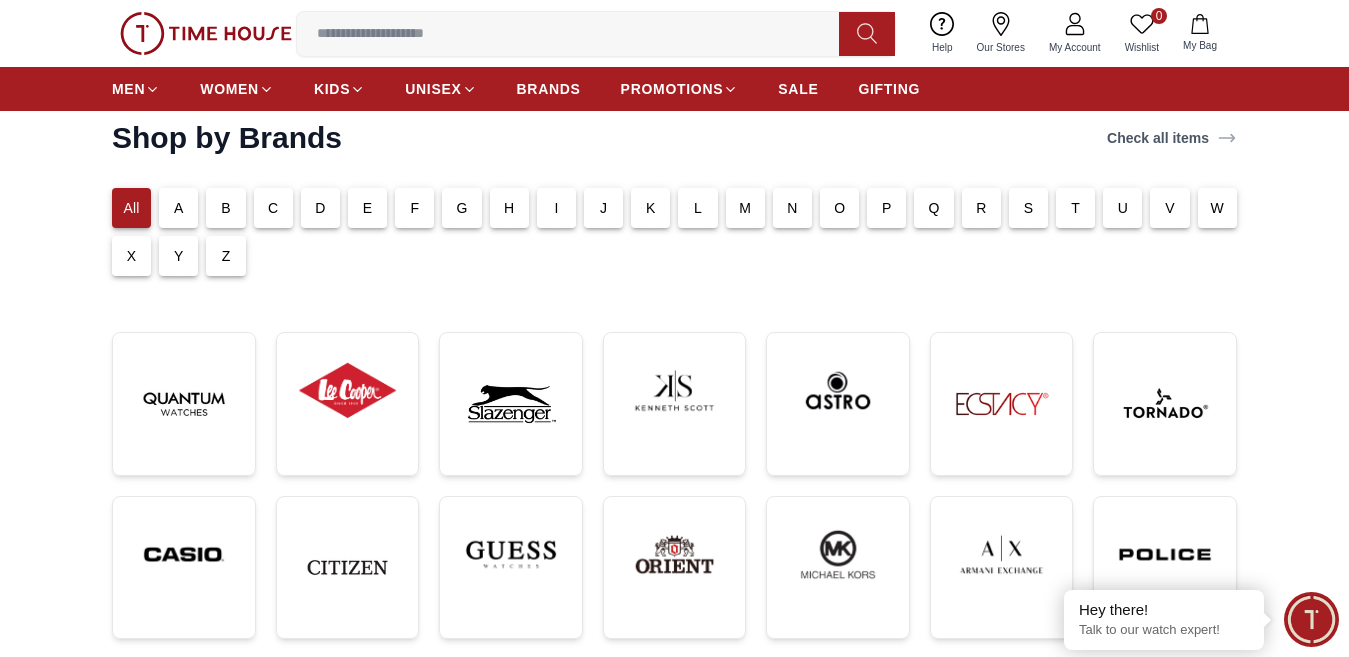click on "T" at bounding box center (1075, 208) 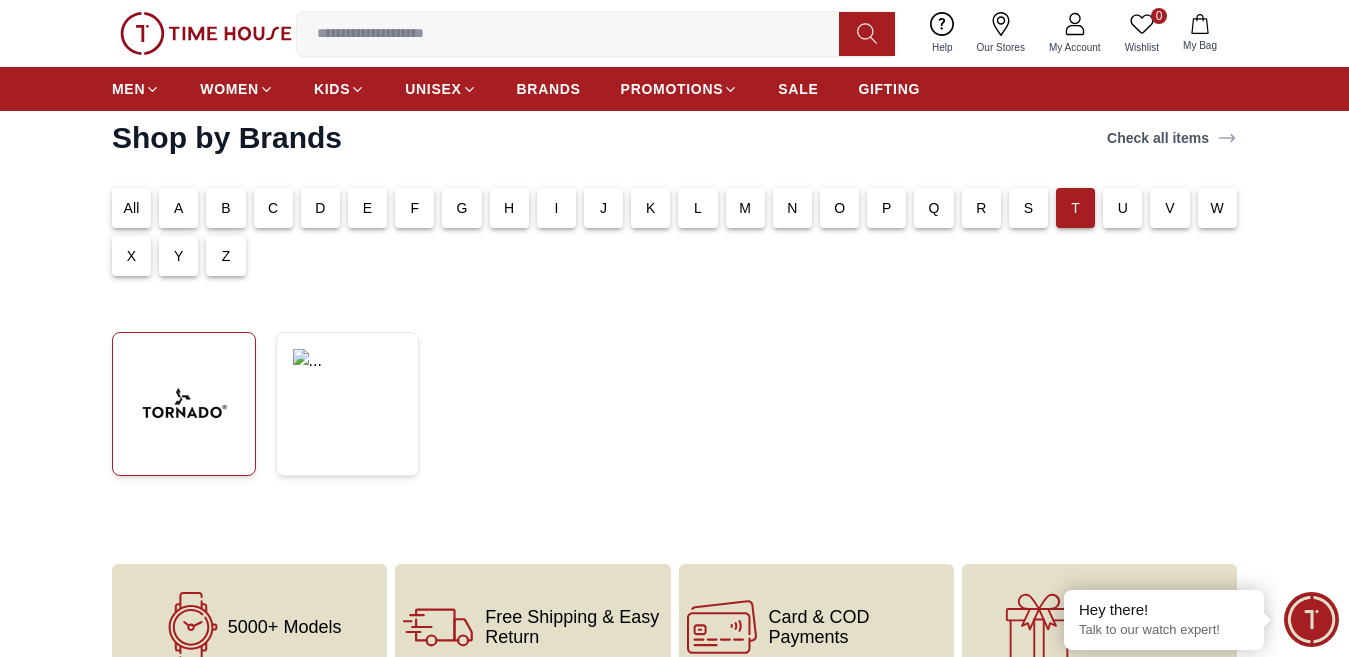 click at bounding box center (184, 404) 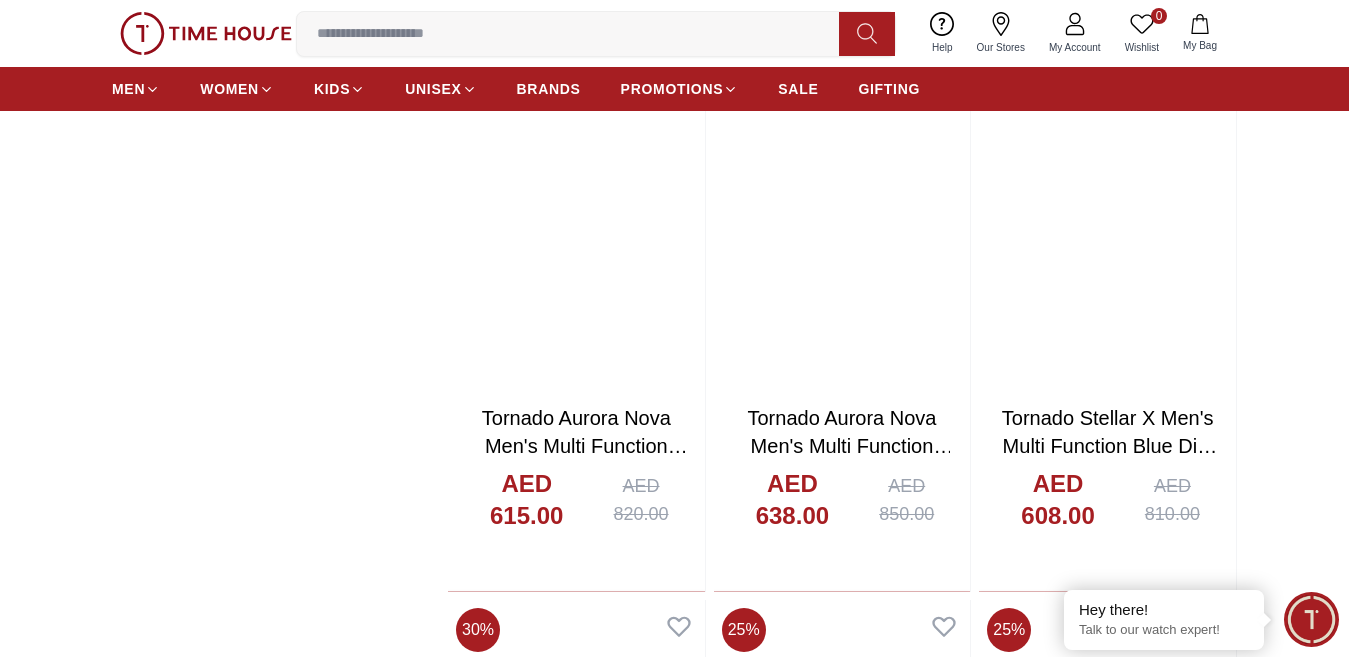 scroll, scrollTop: 2500, scrollLeft: 0, axis: vertical 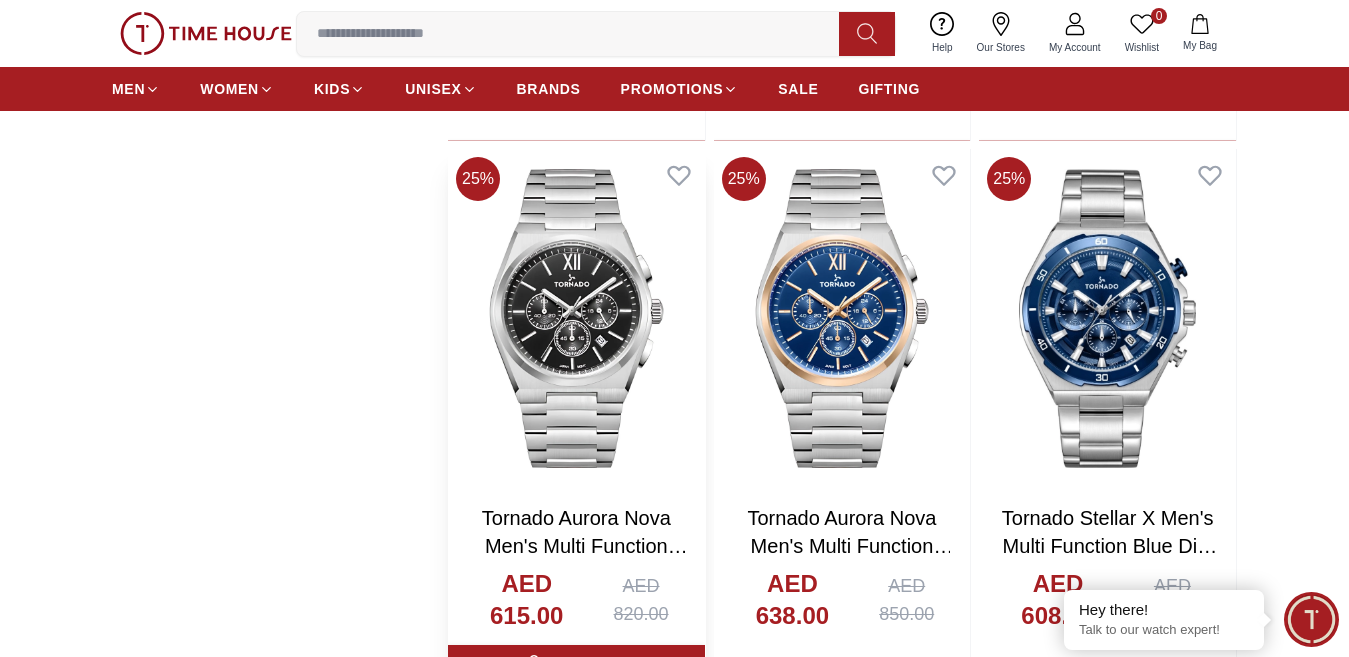 click on "Tornado Aurora Nova Men's Multi Function Black Dial Watch - T24105-SBSB" at bounding box center [585, 560] 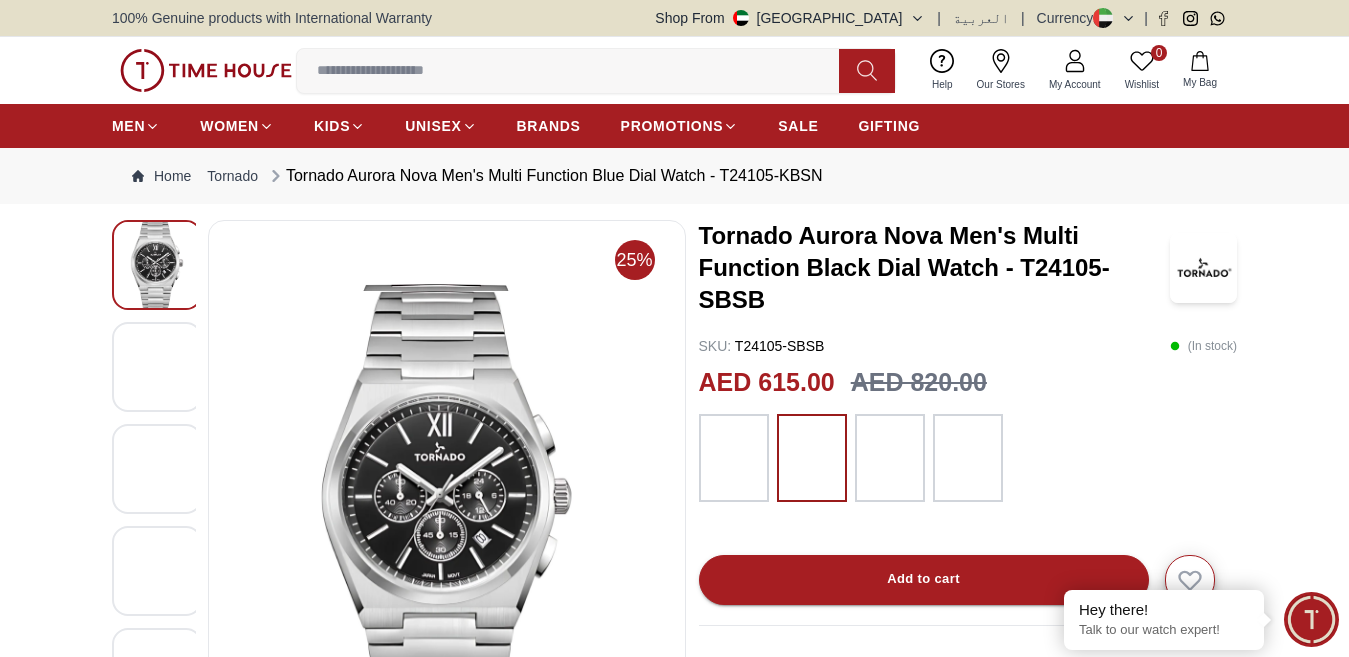 scroll, scrollTop: 200, scrollLeft: 0, axis: vertical 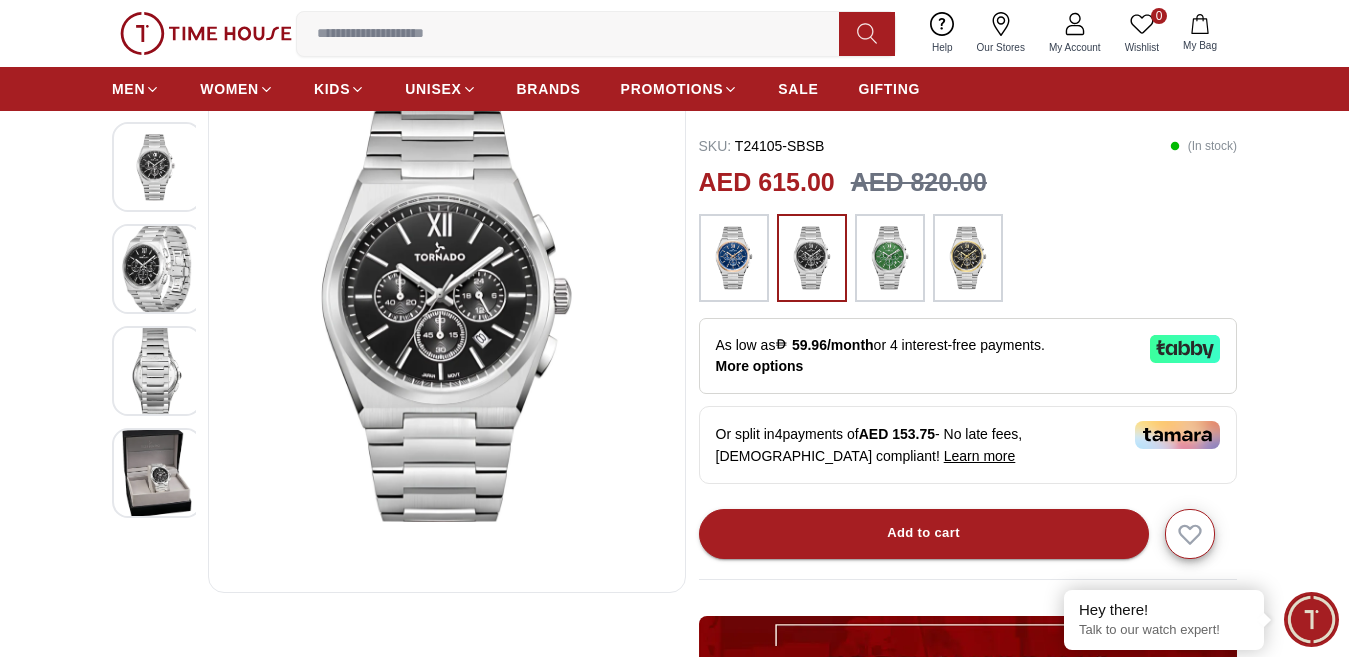 click at bounding box center (890, 258) 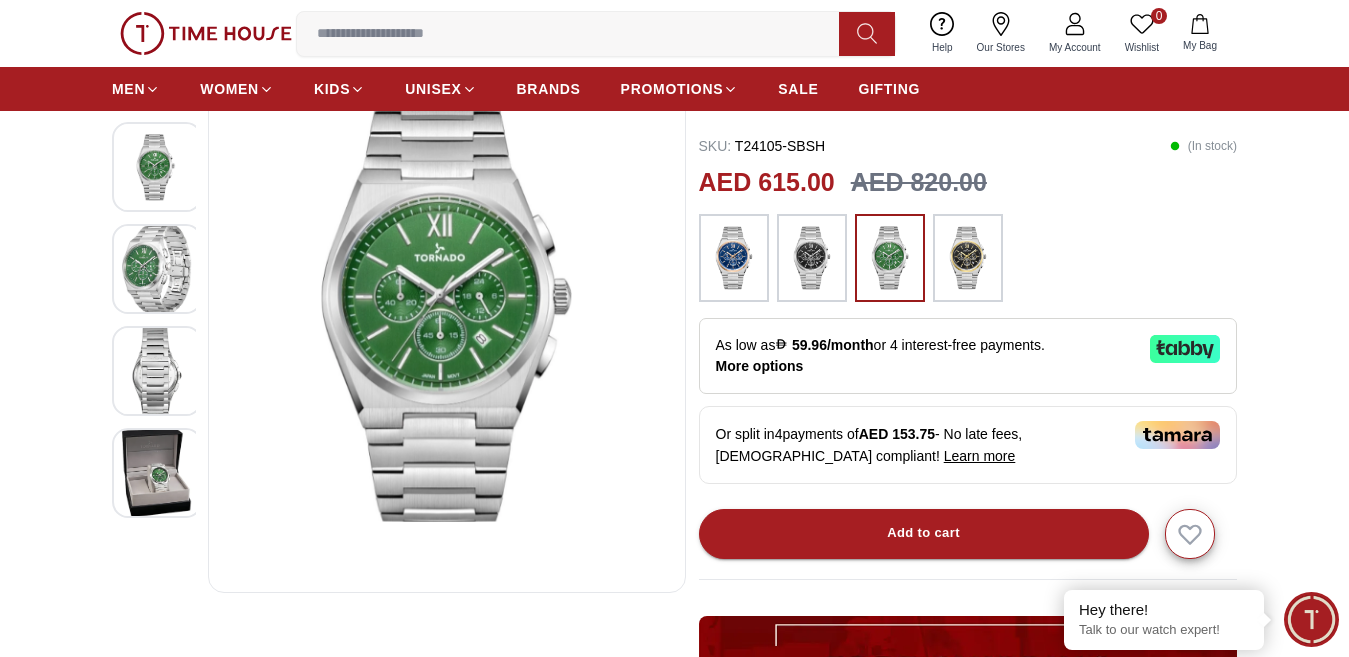 click at bounding box center [968, 258] 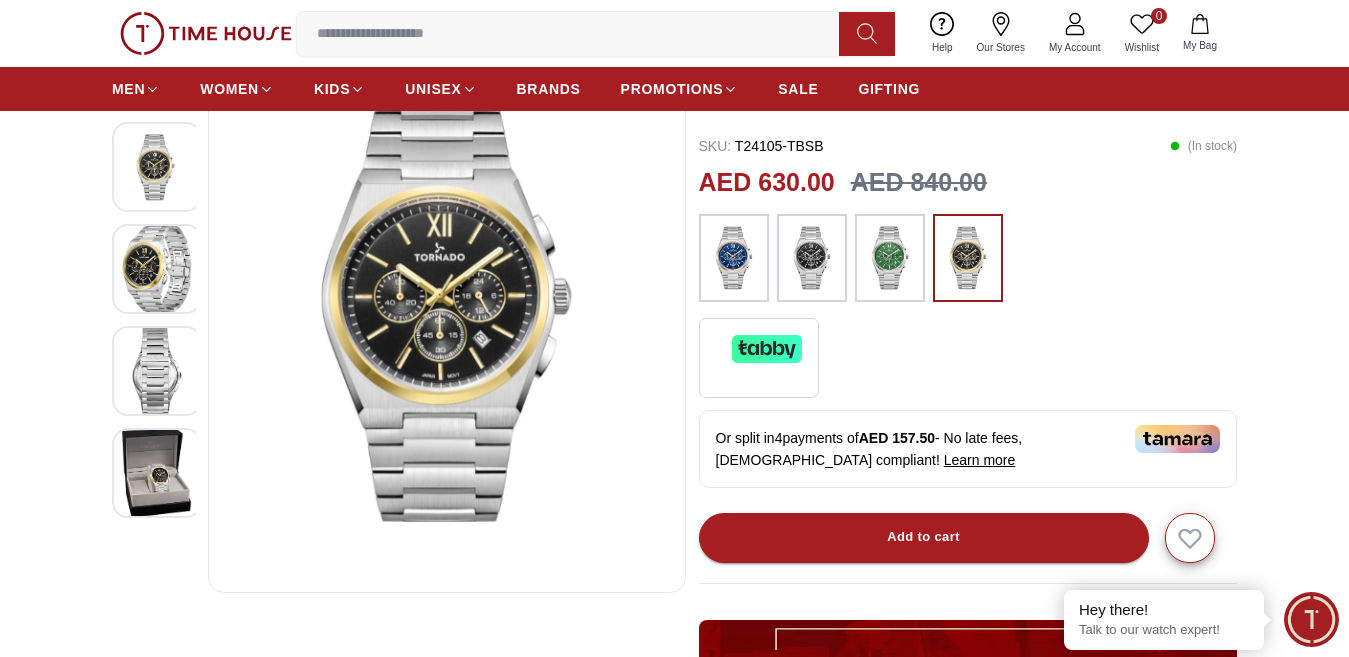 click at bounding box center (734, 258) 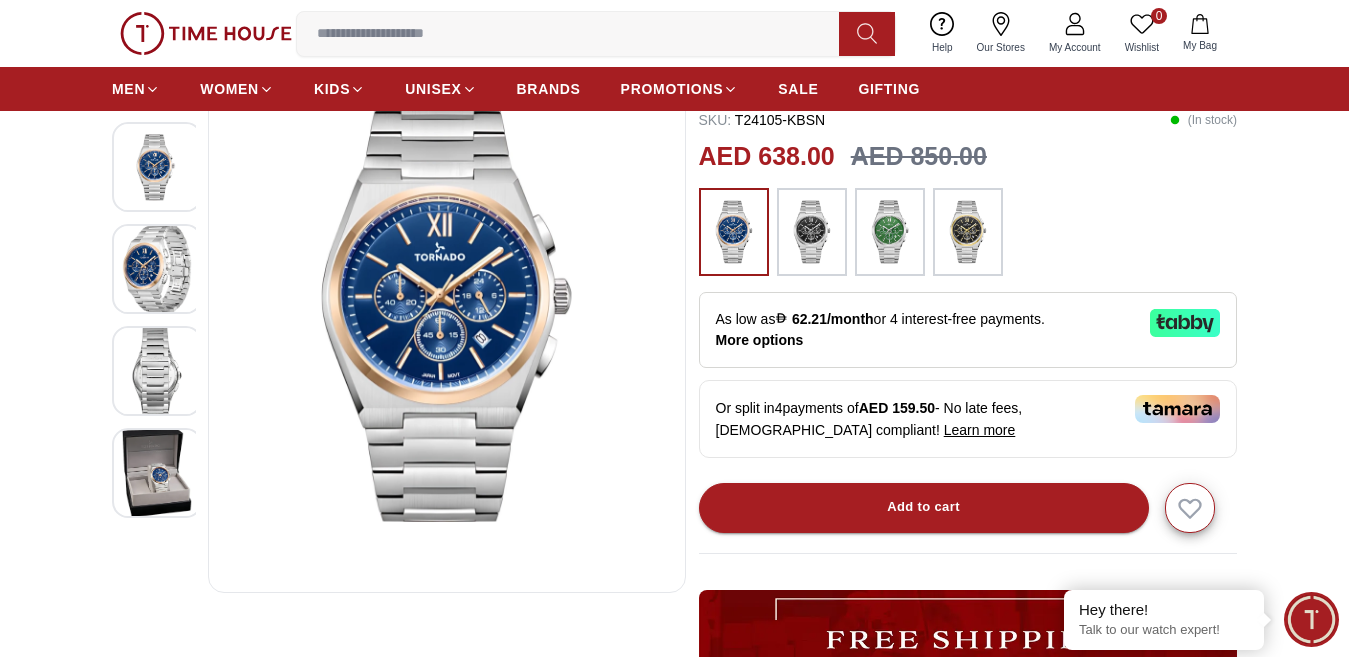 click at bounding box center (812, 232) 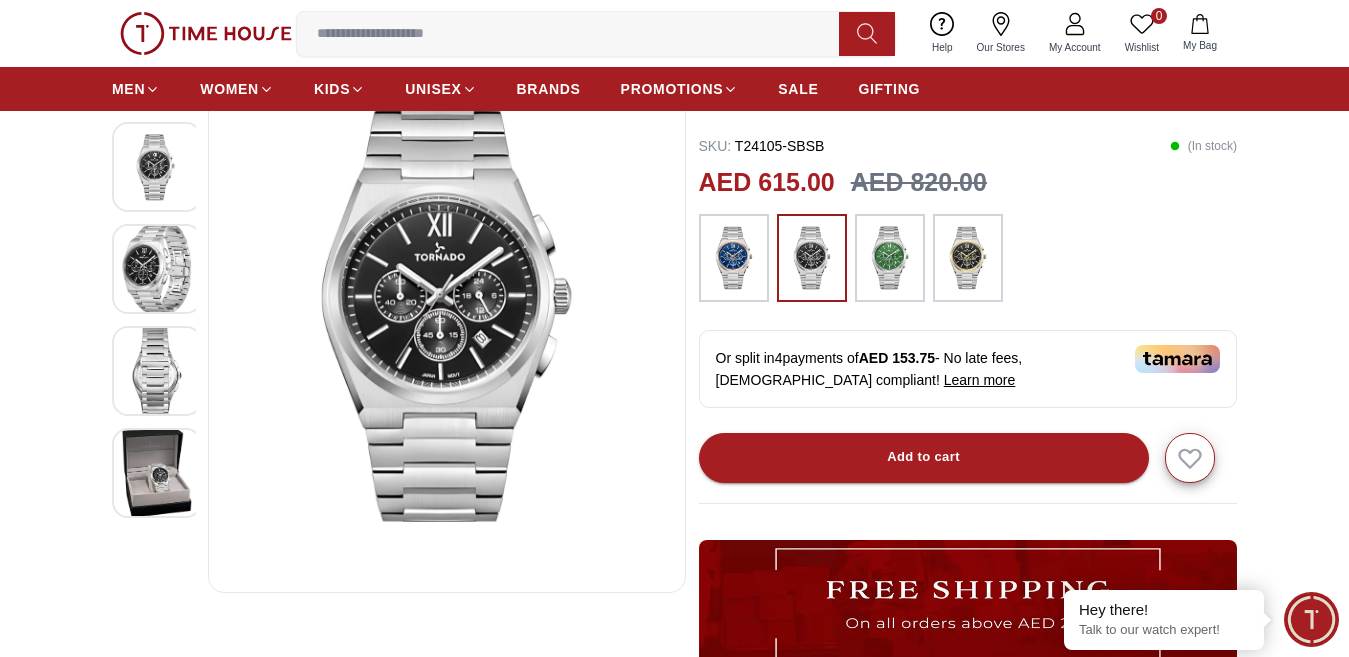 click at bounding box center (812, 258) 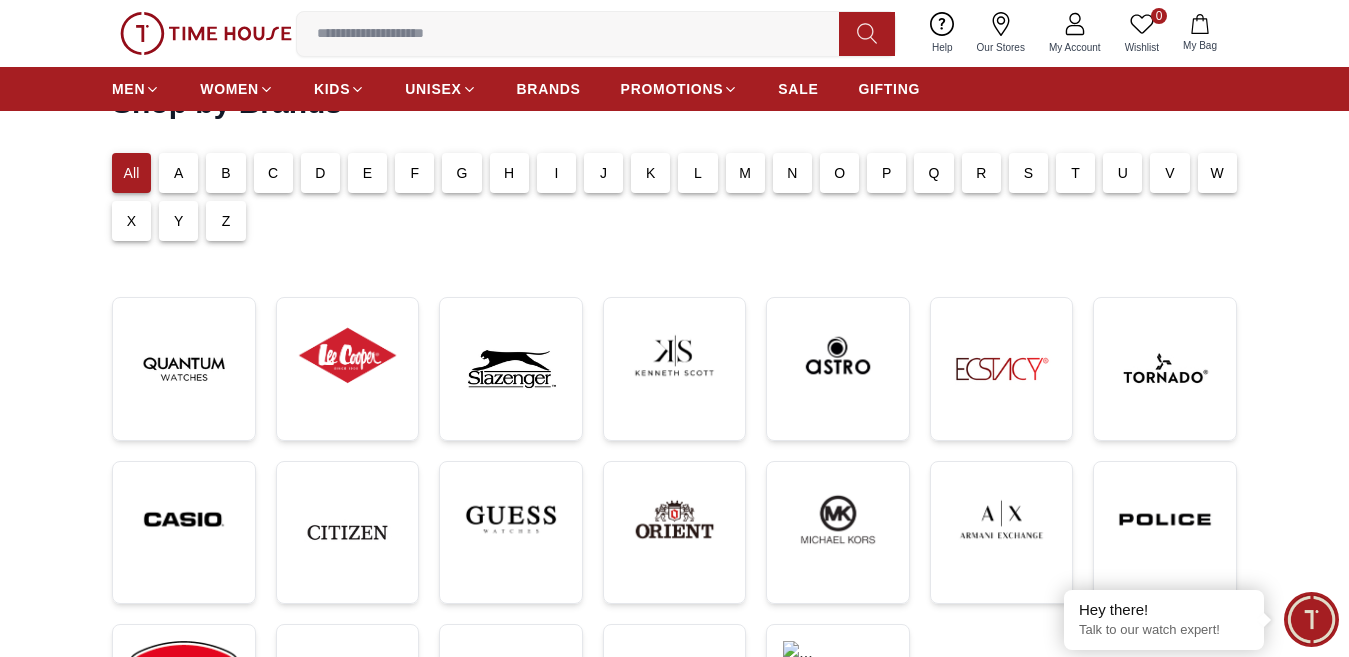 scroll, scrollTop: 100, scrollLeft: 0, axis: vertical 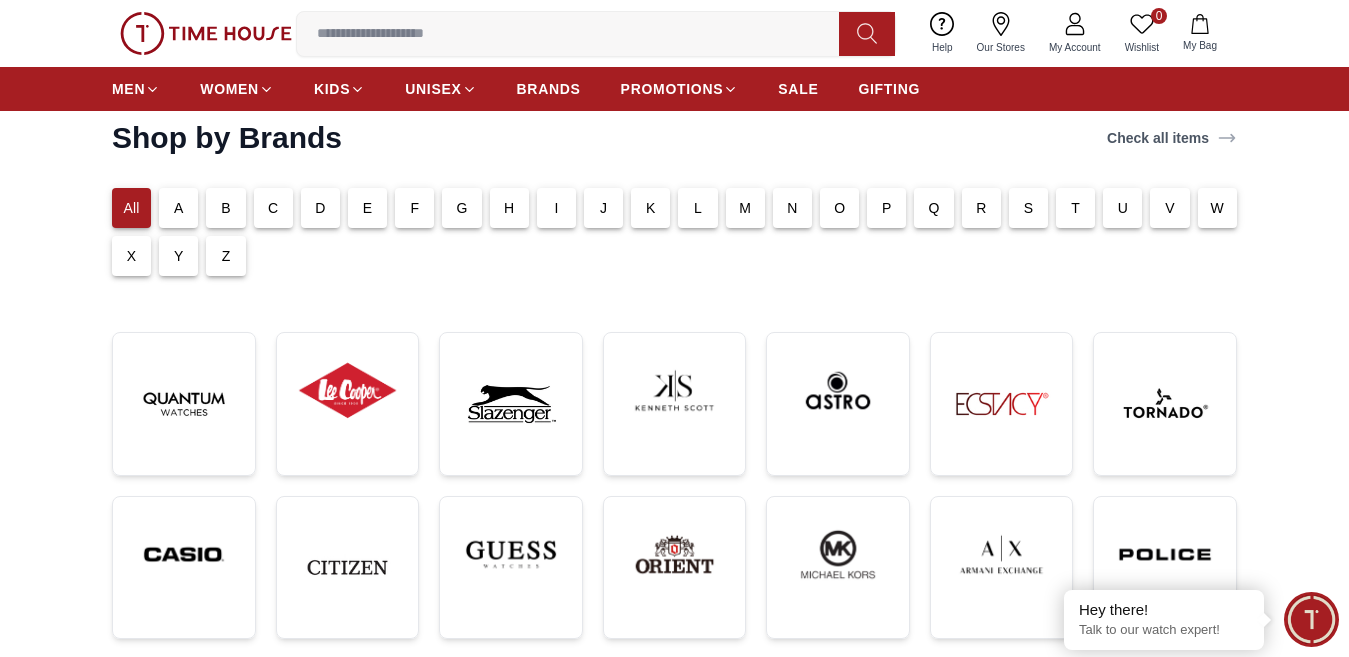 click on "P" at bounding box center [886, 208] 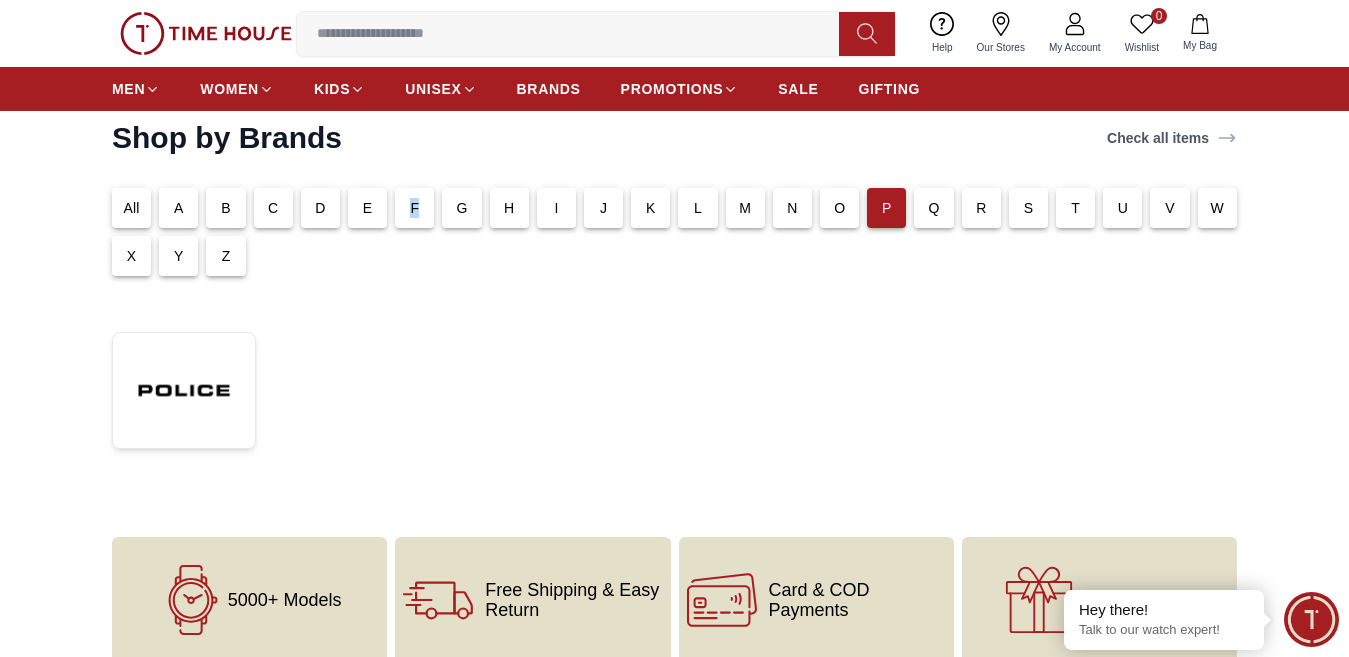click on "F" at bounding box center (414, 208) 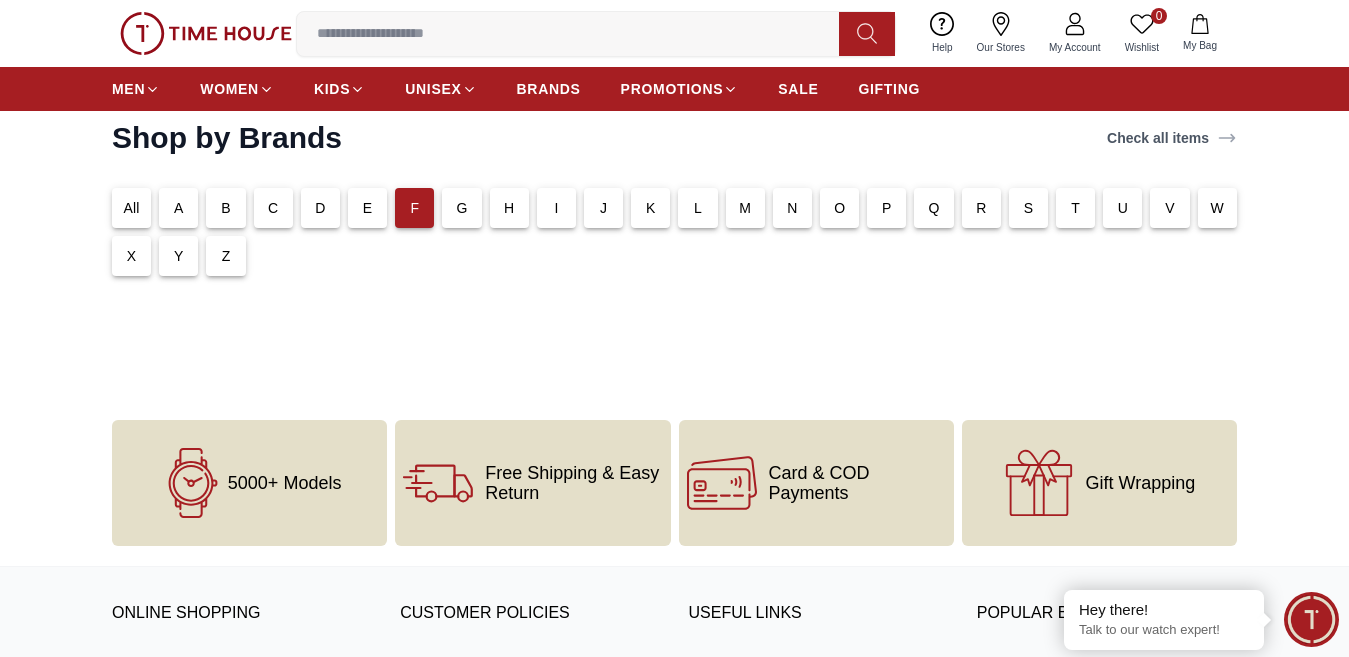 click on "P" at bounding box center [886, 208] 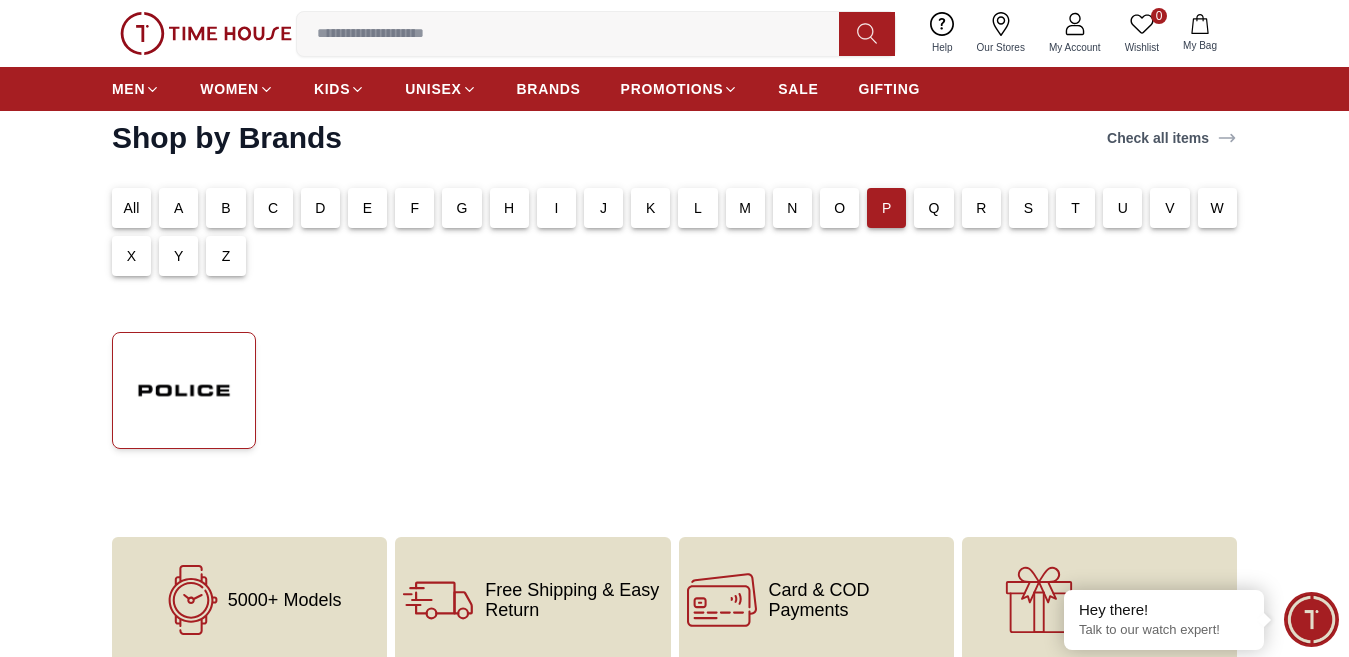 click at bounding box center (184, 390) 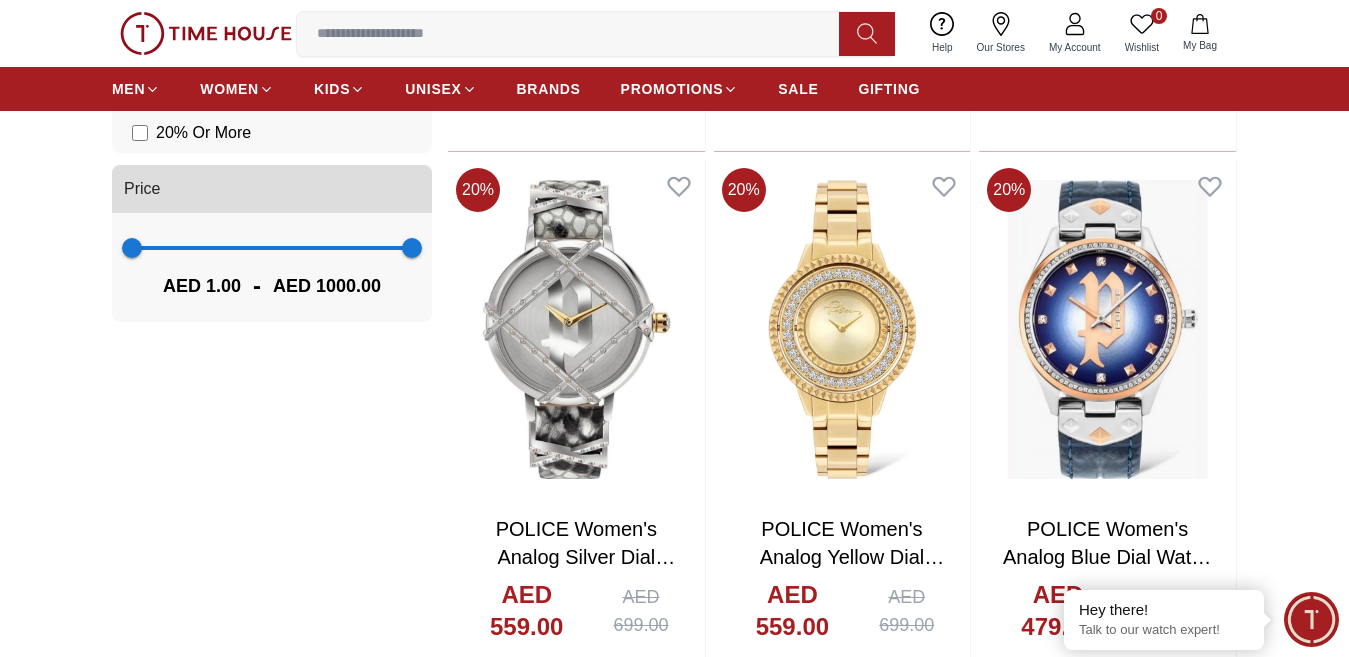 scroll, scrollTop: 1000, scrollLeft: 0, axis: vertical 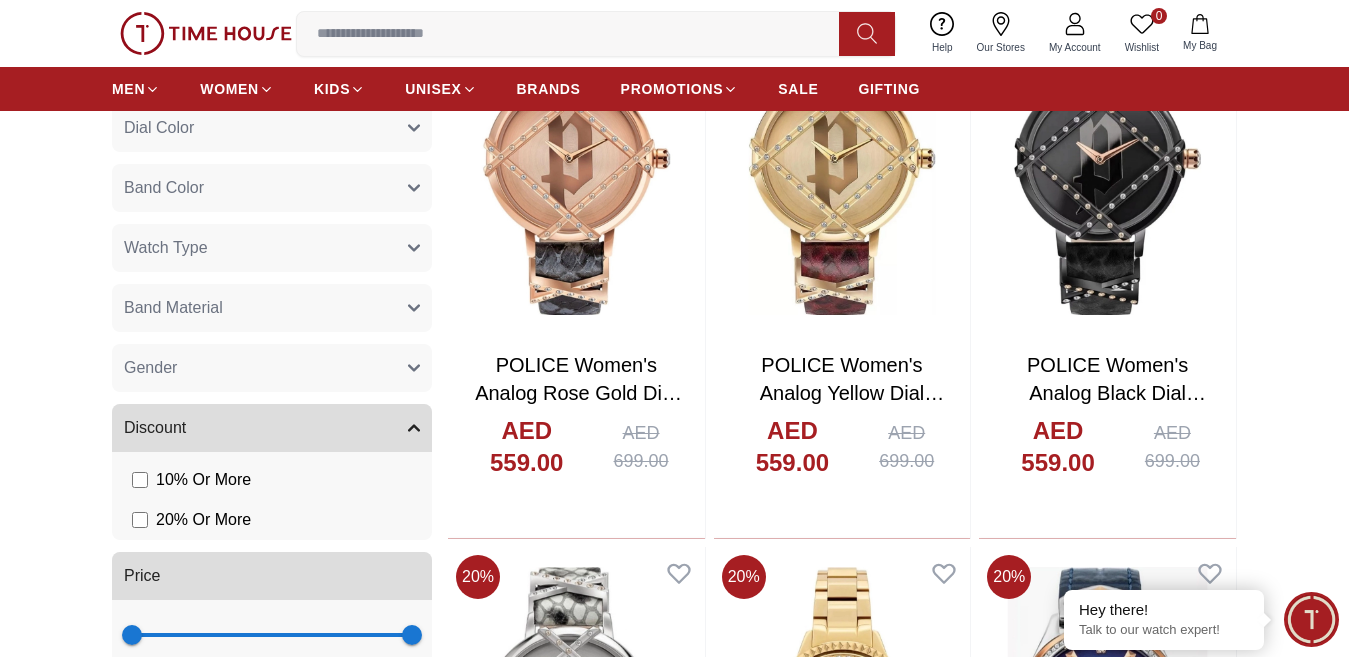 click on "Gender" at bounding box center [272, 368] 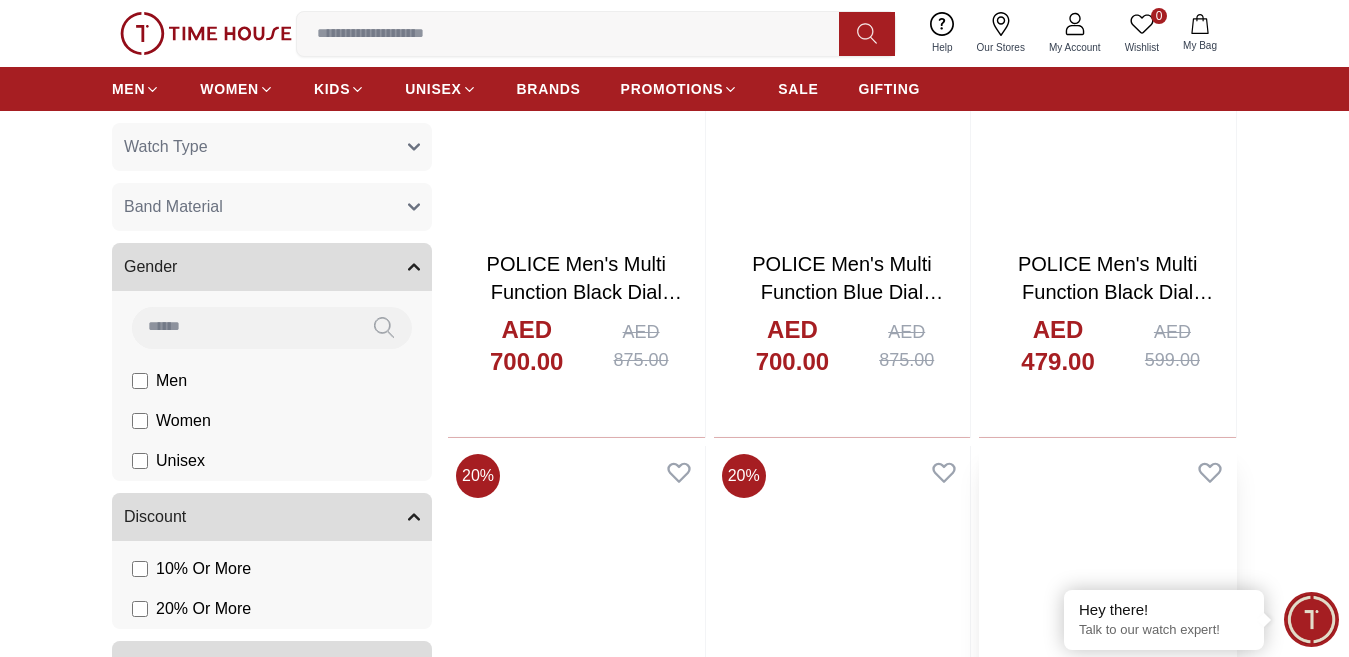 scroll, scrollTop: 1100, scrollLeft: 0, axis: vertical 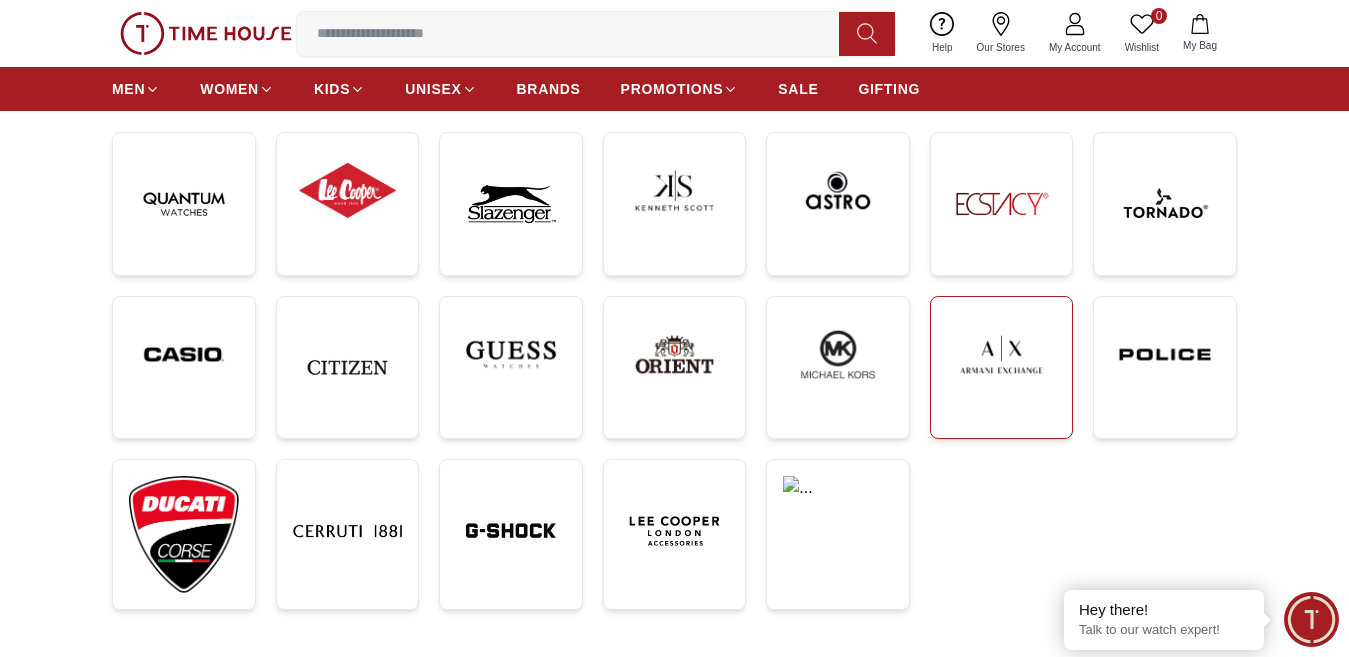 click at bounding box center (1002, 354) 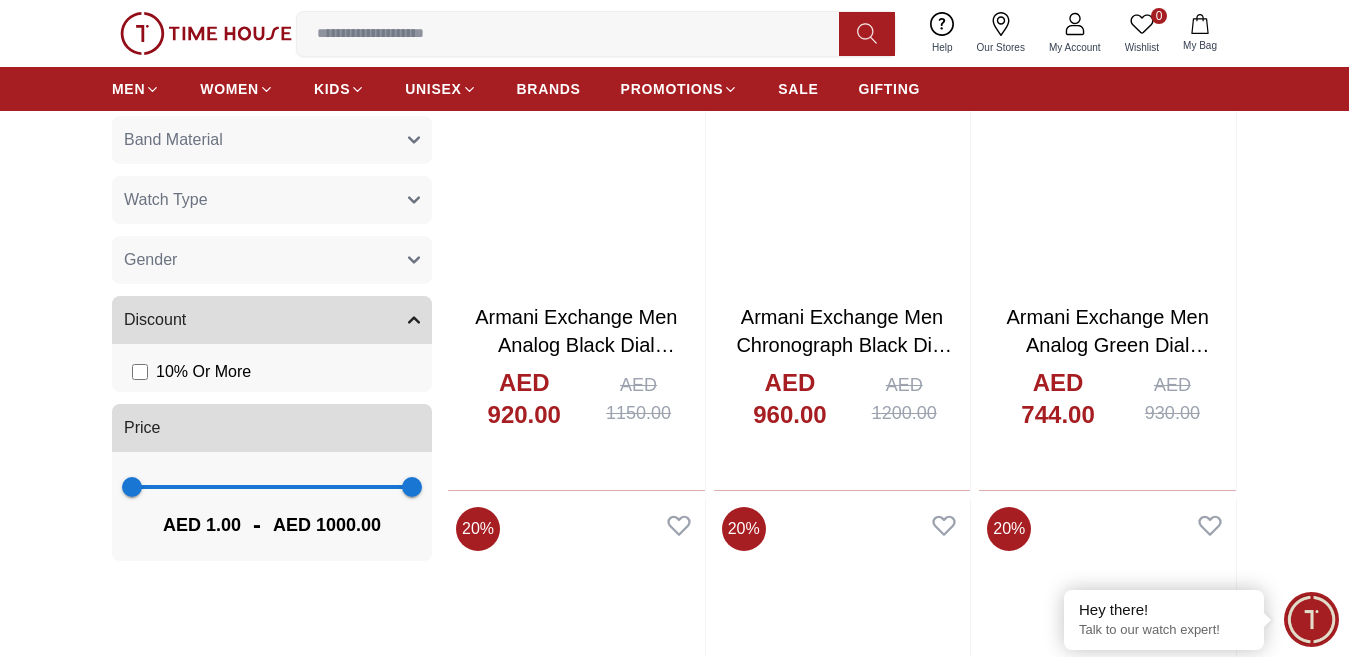 scroll, scrollTop: 800, scrollLeft: 0, axis: vertical 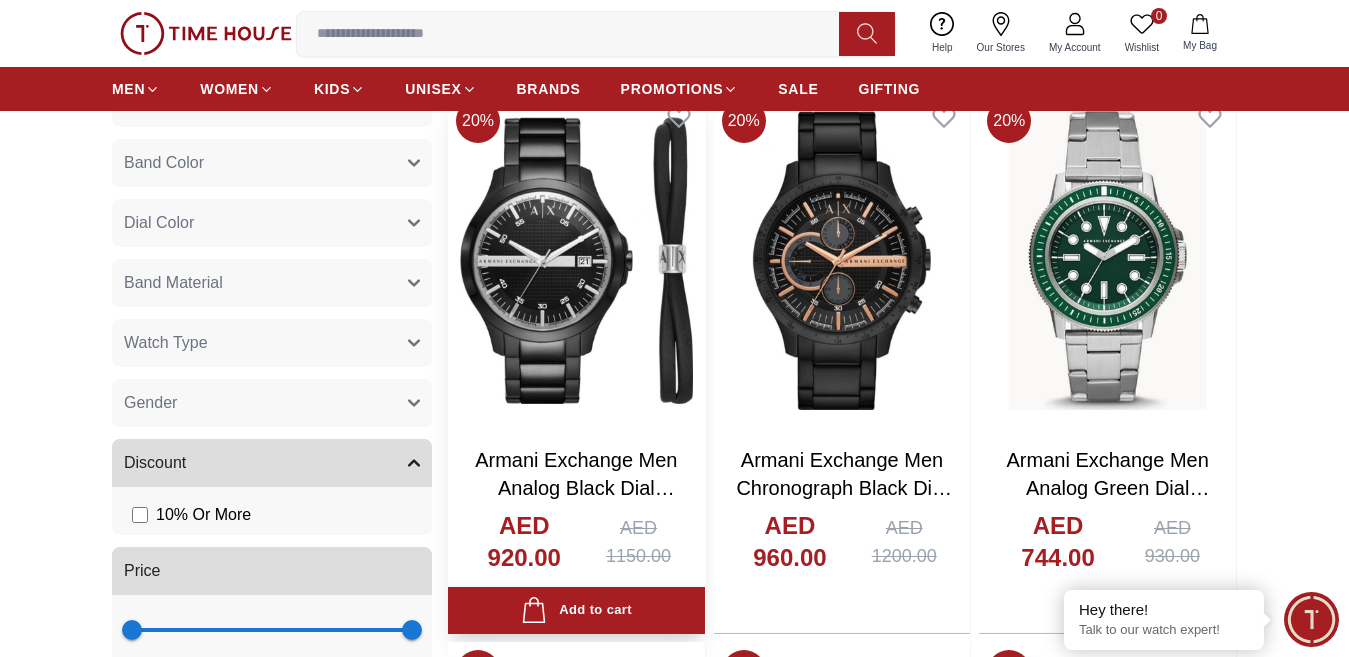 click on "Armani Exchange Men Analog Black Dial Watch - AX7134SET" at bounding box center (576, 488) 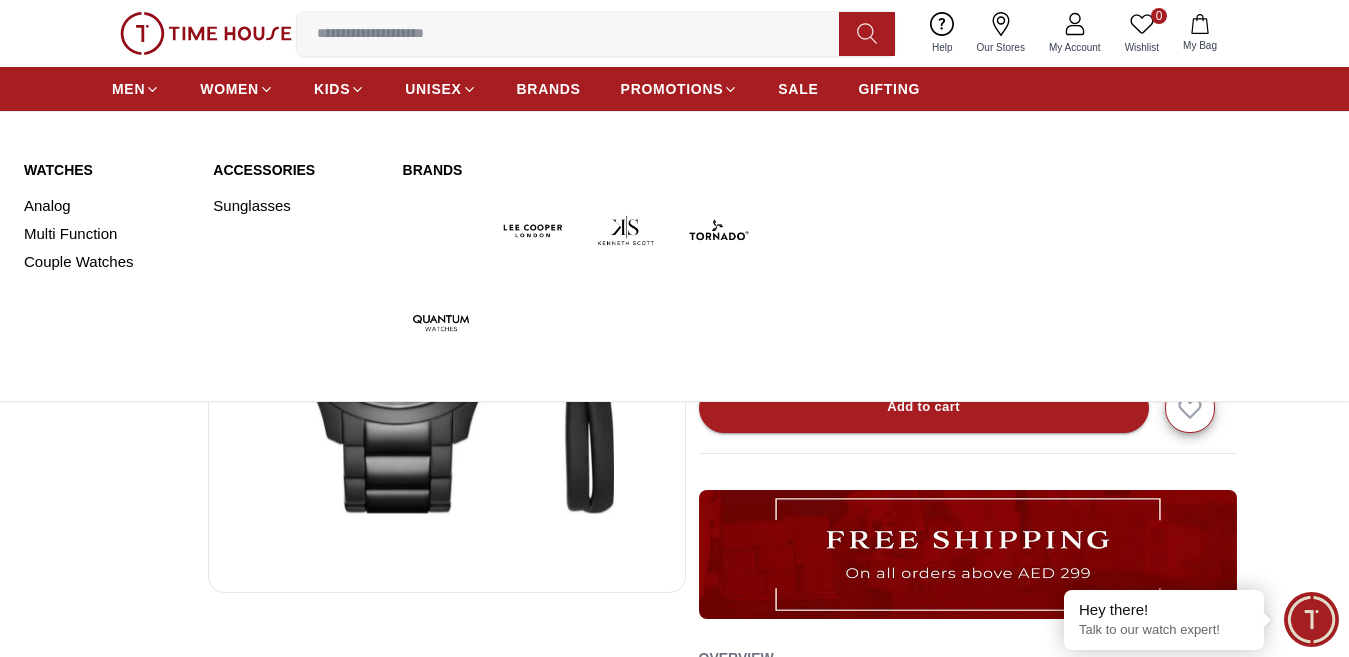 scroll, scrollTop: 100, scrollLeft: 0, axis: vertical 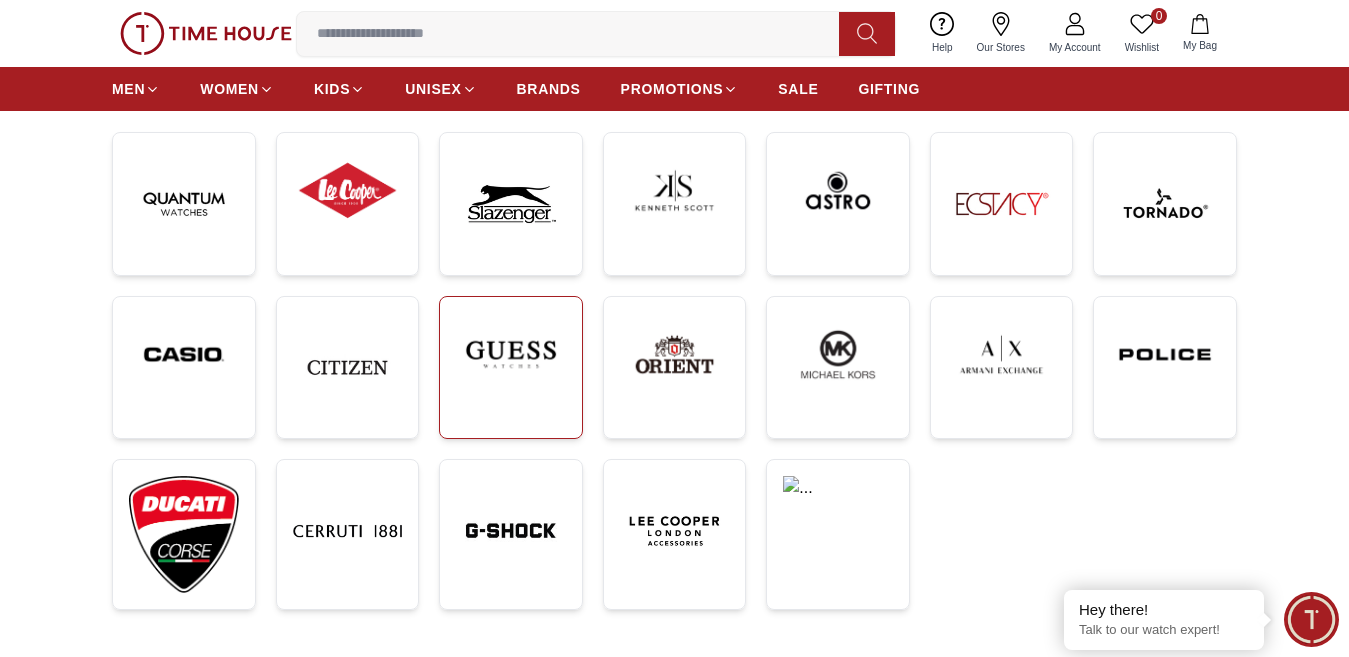 click at bounding box center [511, 354] 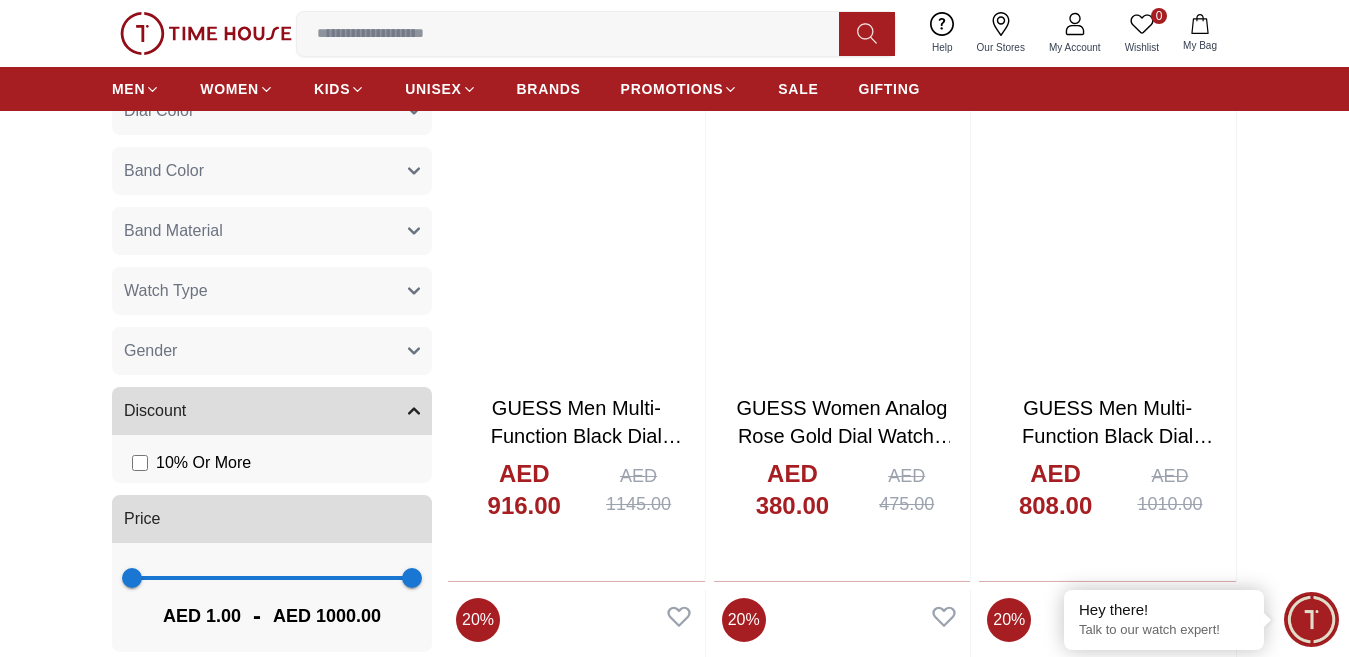 scroll, scrollTop: 900, scrollLeft: 0, axis: vertical 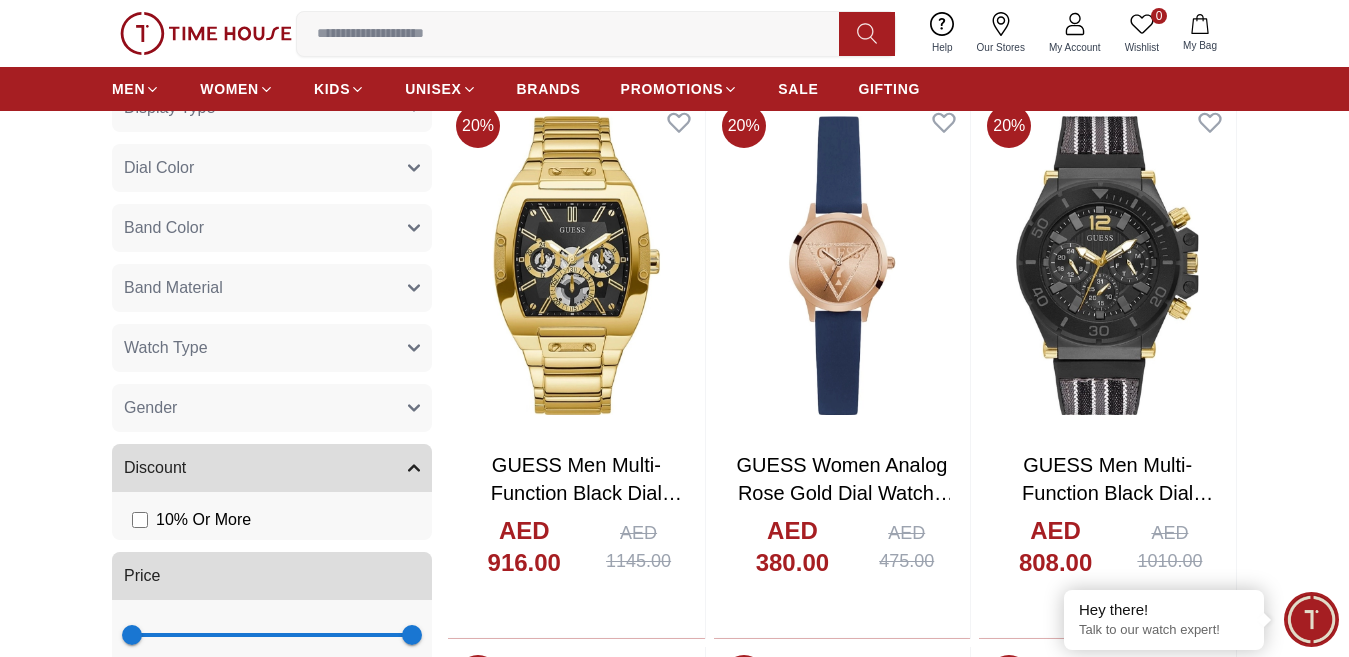 click on "Gender" at bounding box center [272, 408] 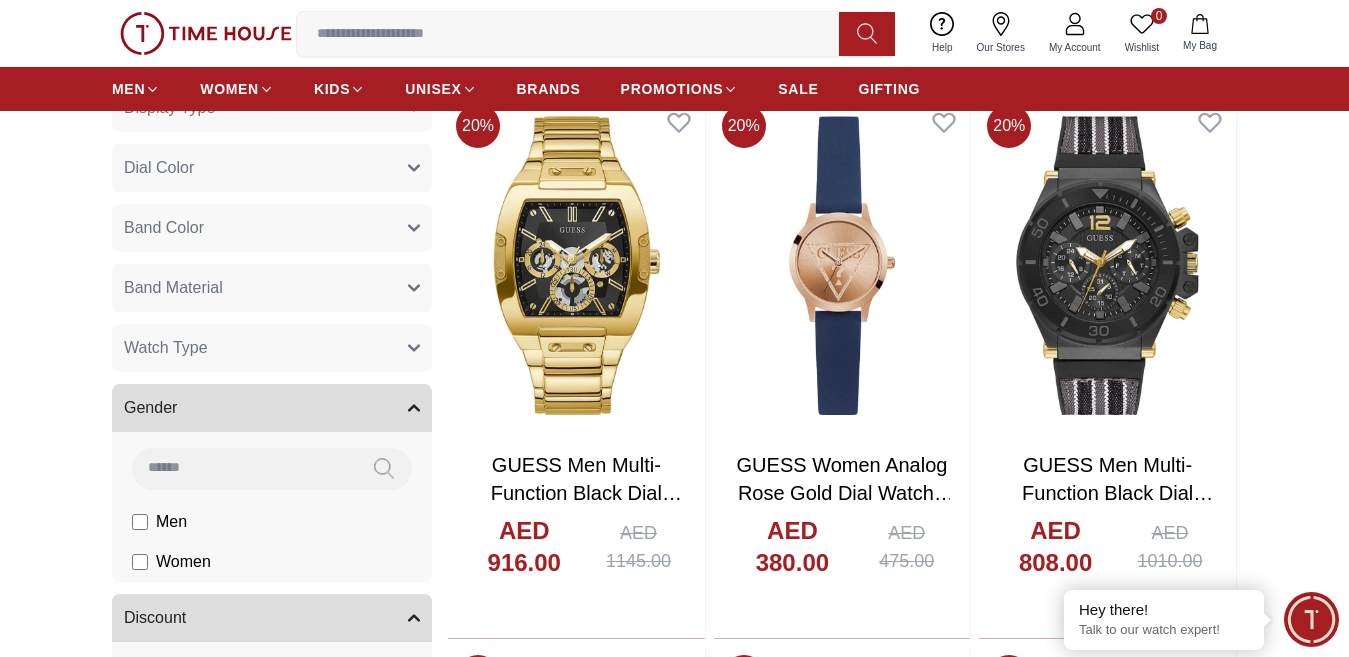click on "Men" at bounding box center [0, 0] 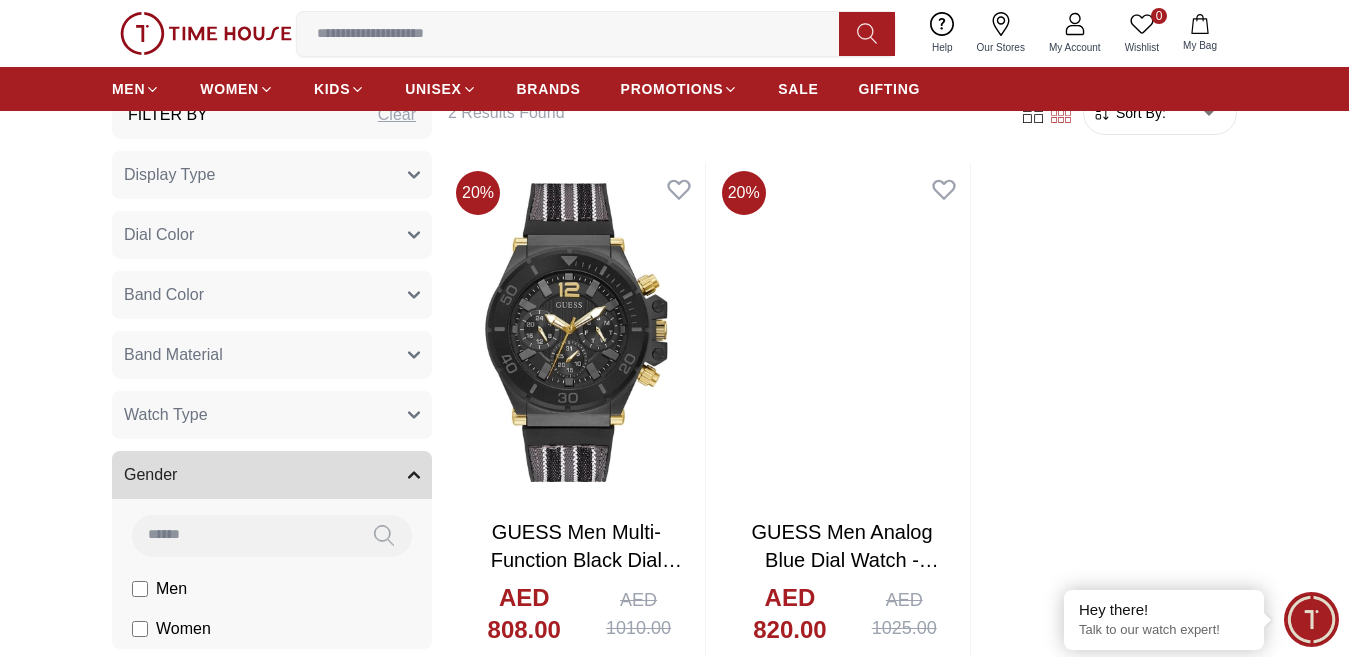 scroll, scrollTop: 800, scrollLeft: 0, axis: vertical 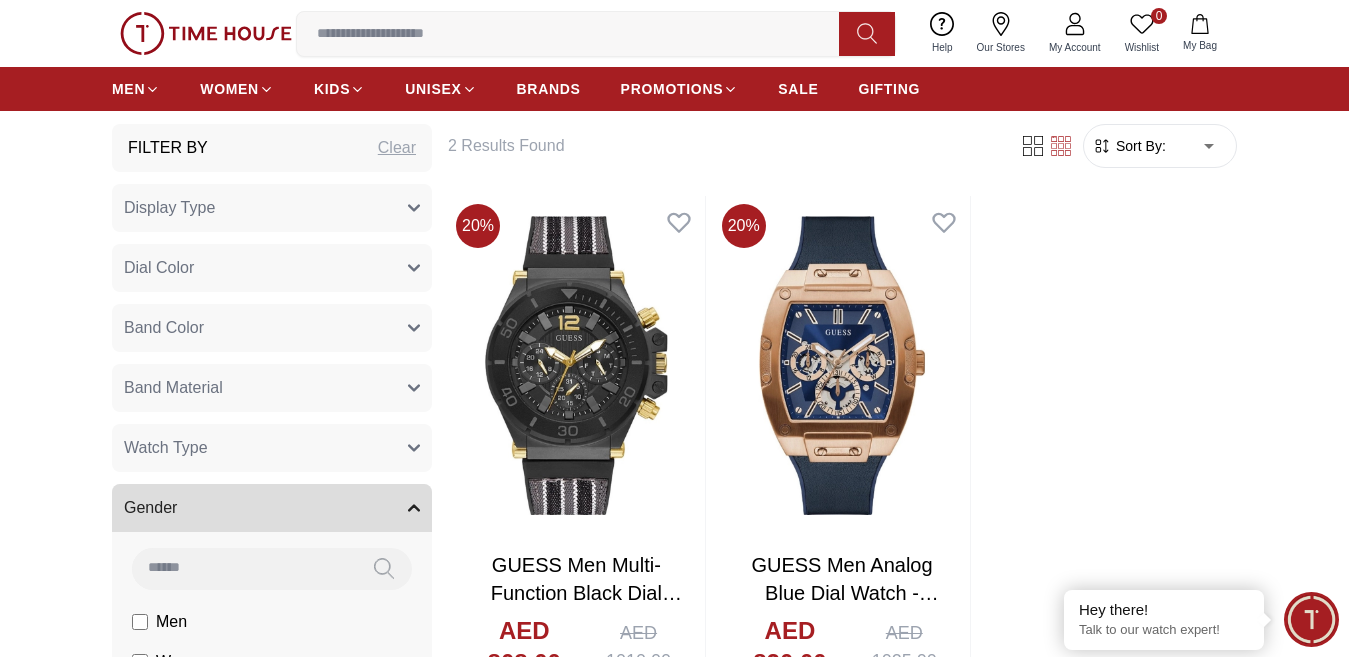 click at bounding box center (576, 34) 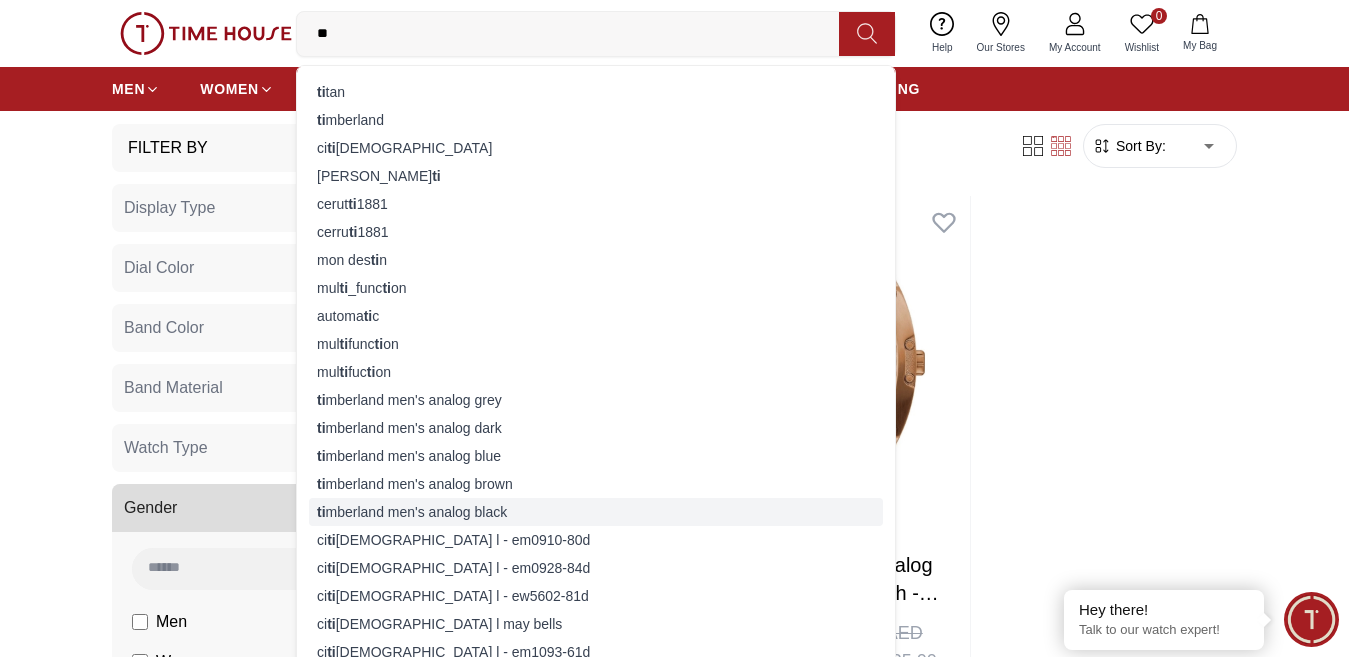 type on "**" 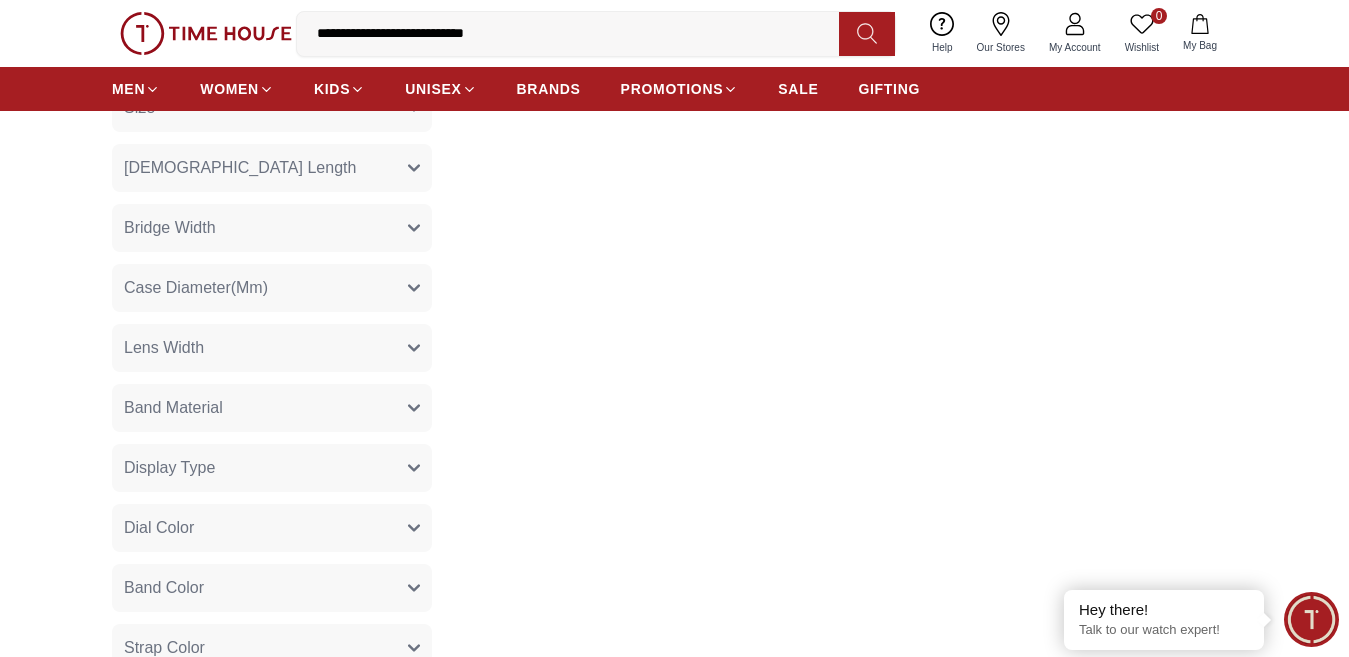 scroll, scrollTop: 0, scrollLeft: 0, axis: both 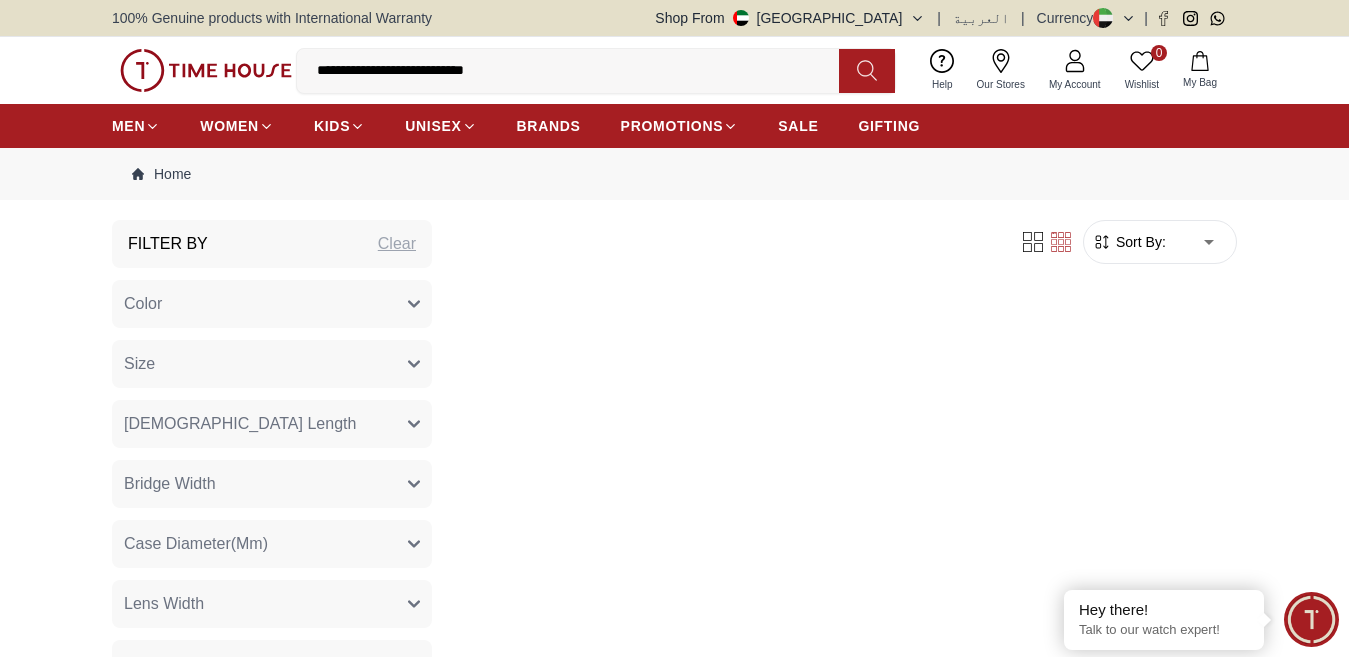 click on "**********" at bounding box center (576, 71) 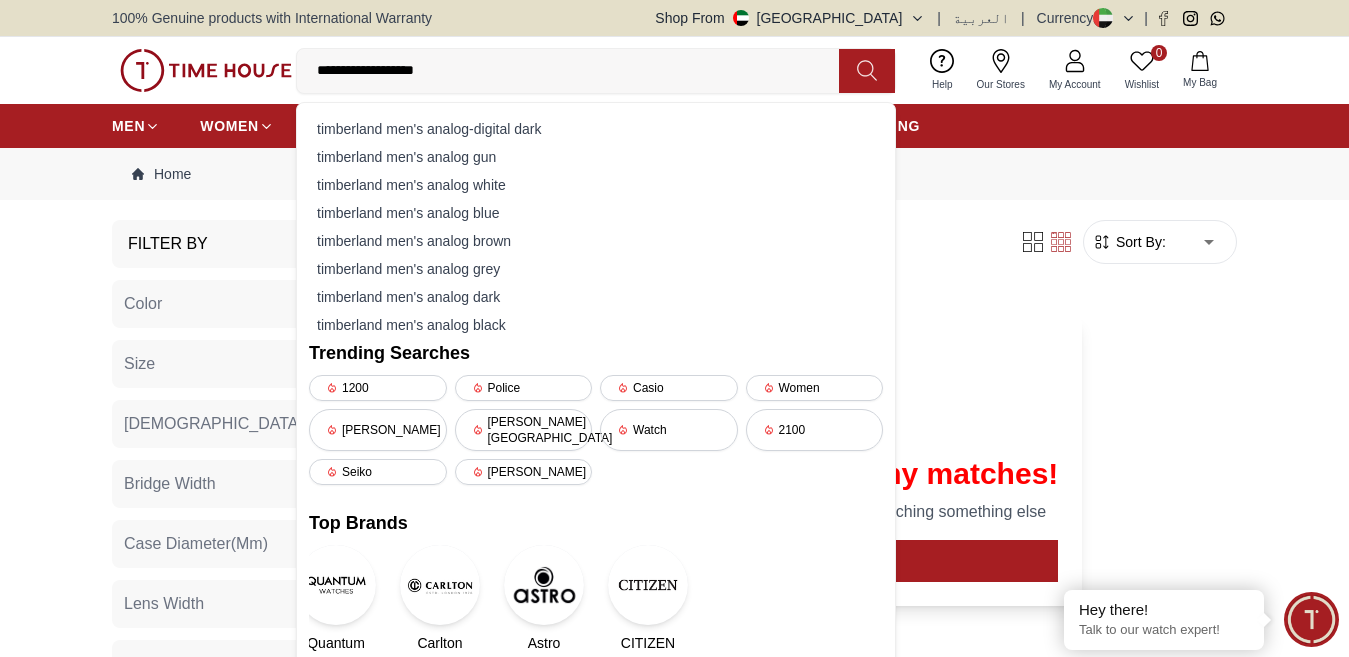 type on "**********" 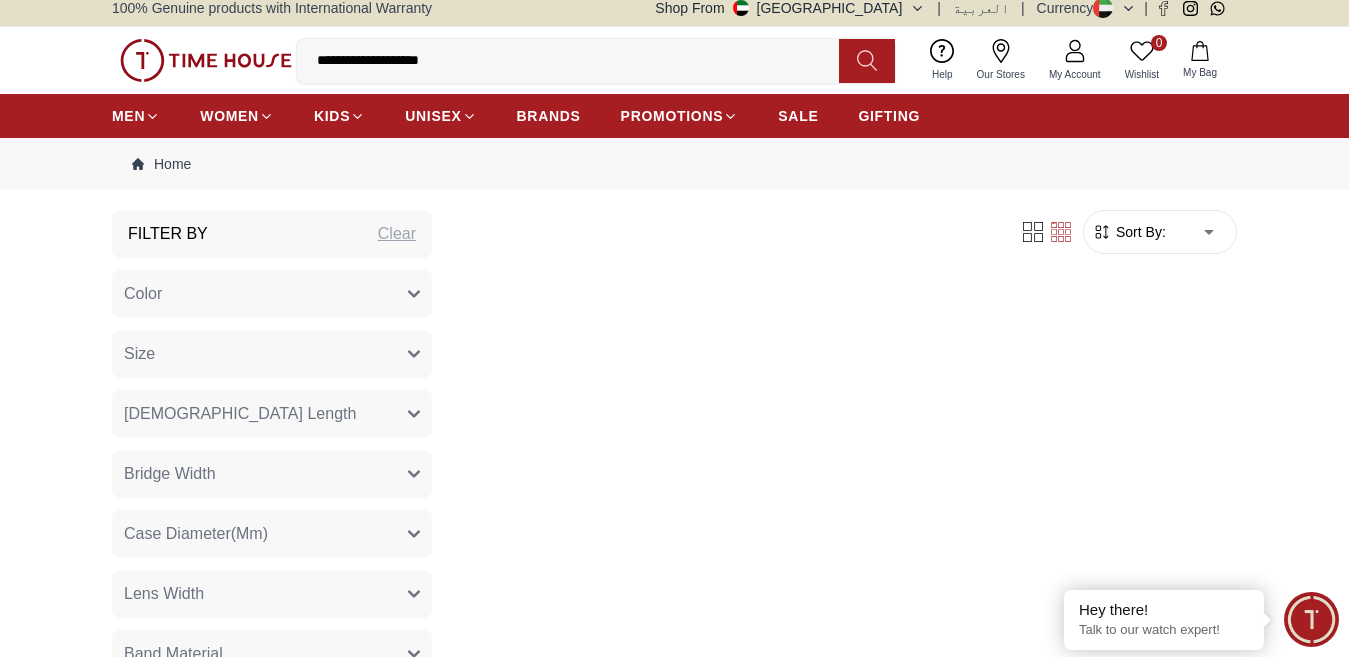scroll, scrollTop: 0, scrollLeft: 0, axis: both 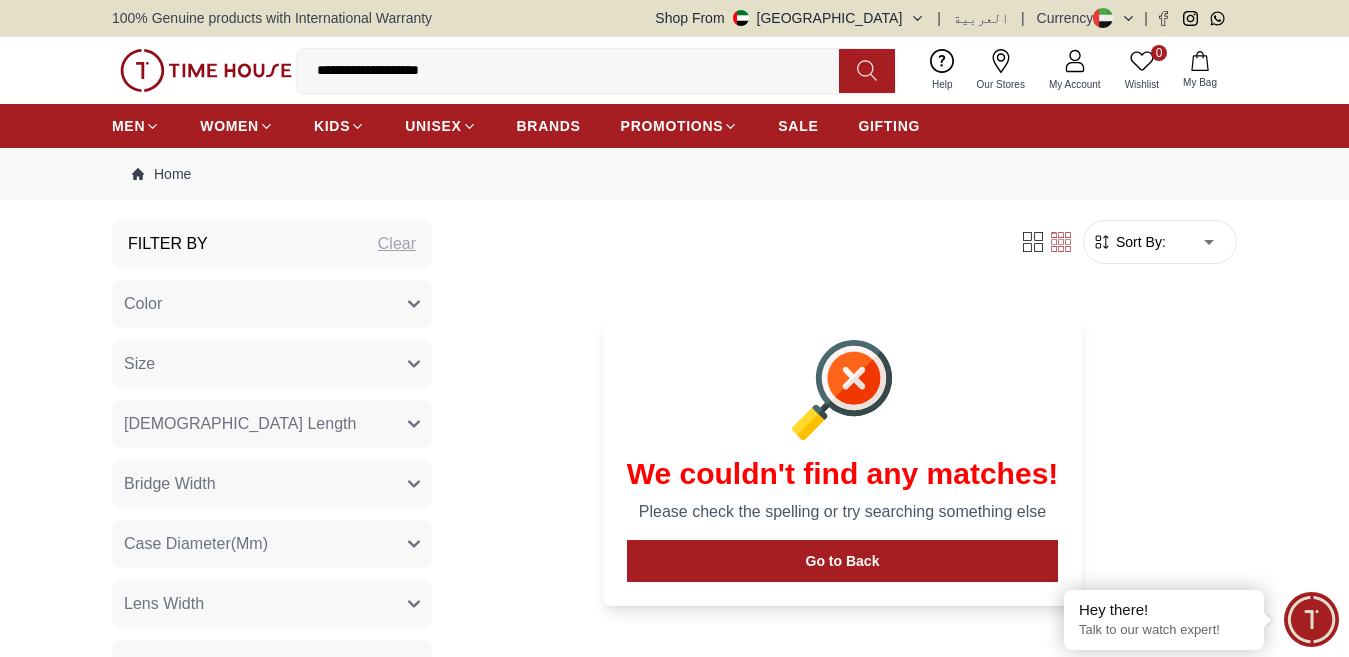 click on "**********" at bounding box center [576, 71] 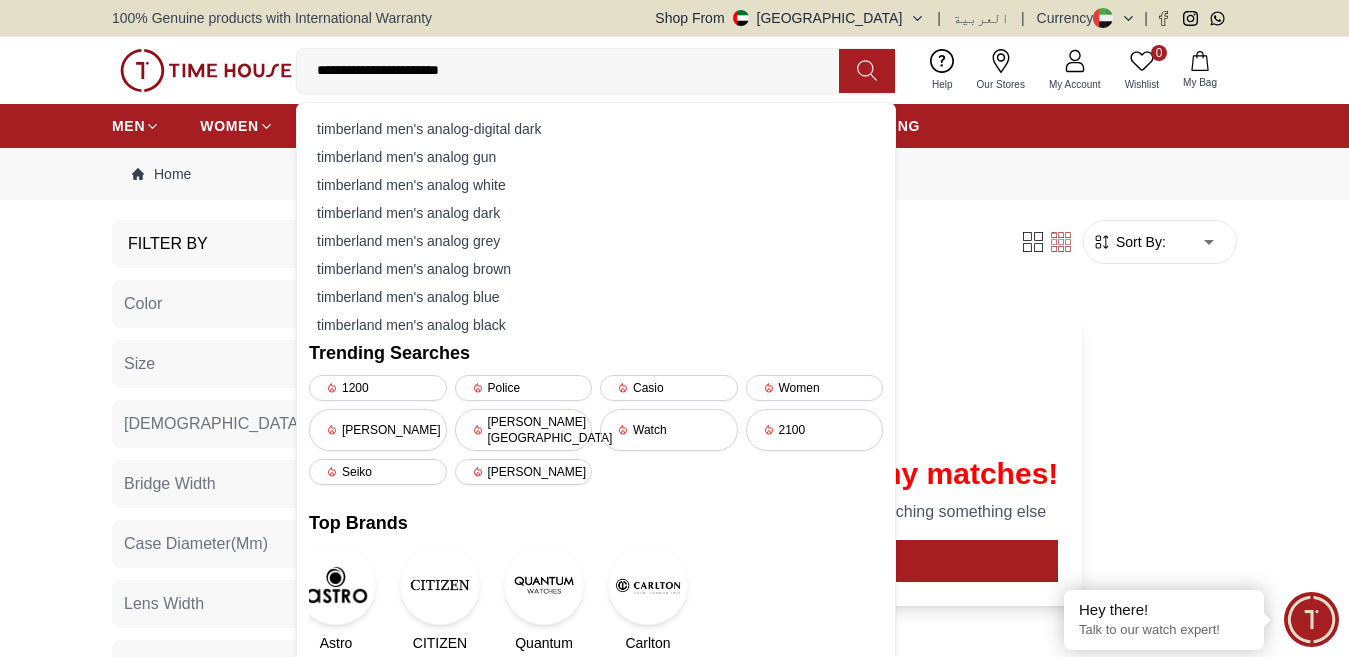 type on "**********" 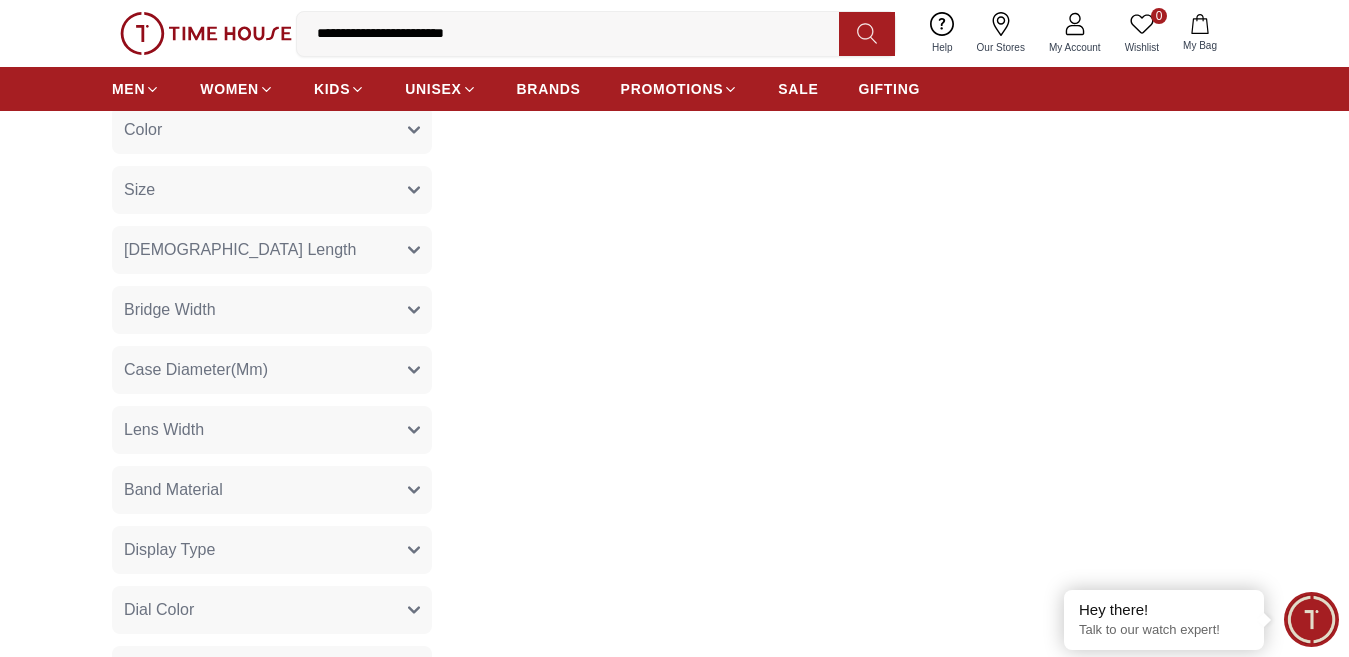 scroll, scrollTop: 0, scrollLeft: 0, axis: both 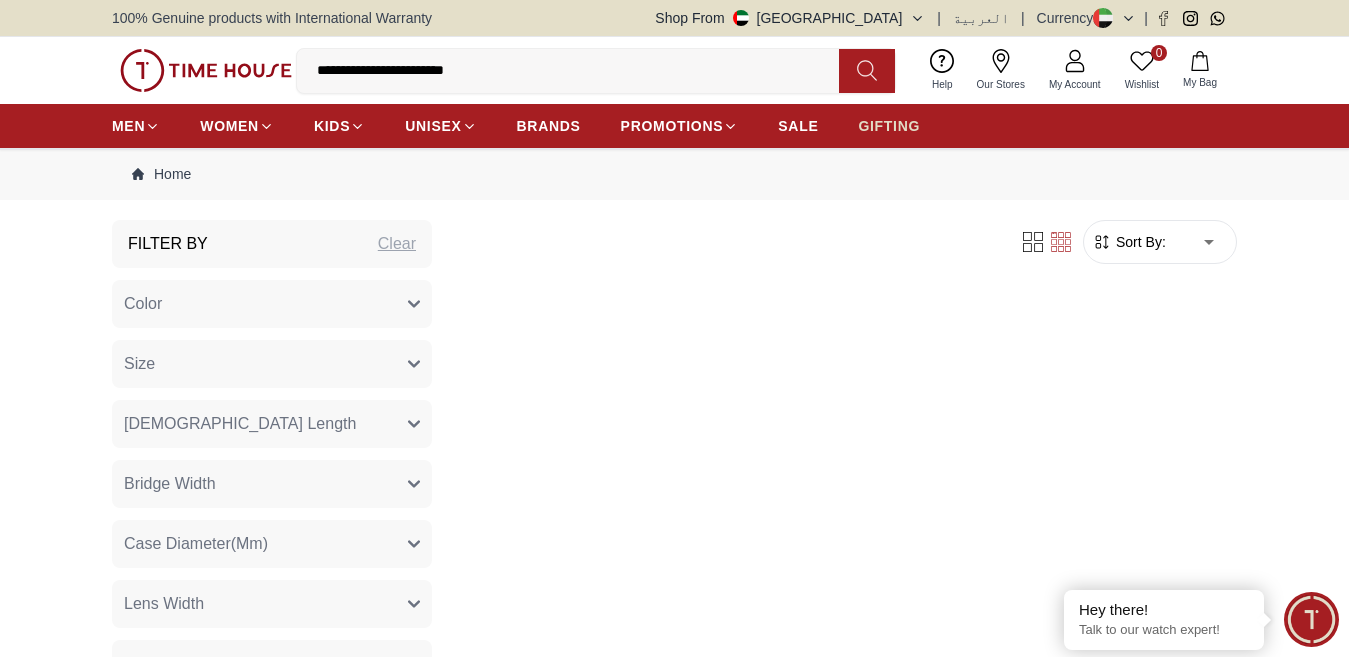 click on "GIFTING" at bounding box center (889, 126) 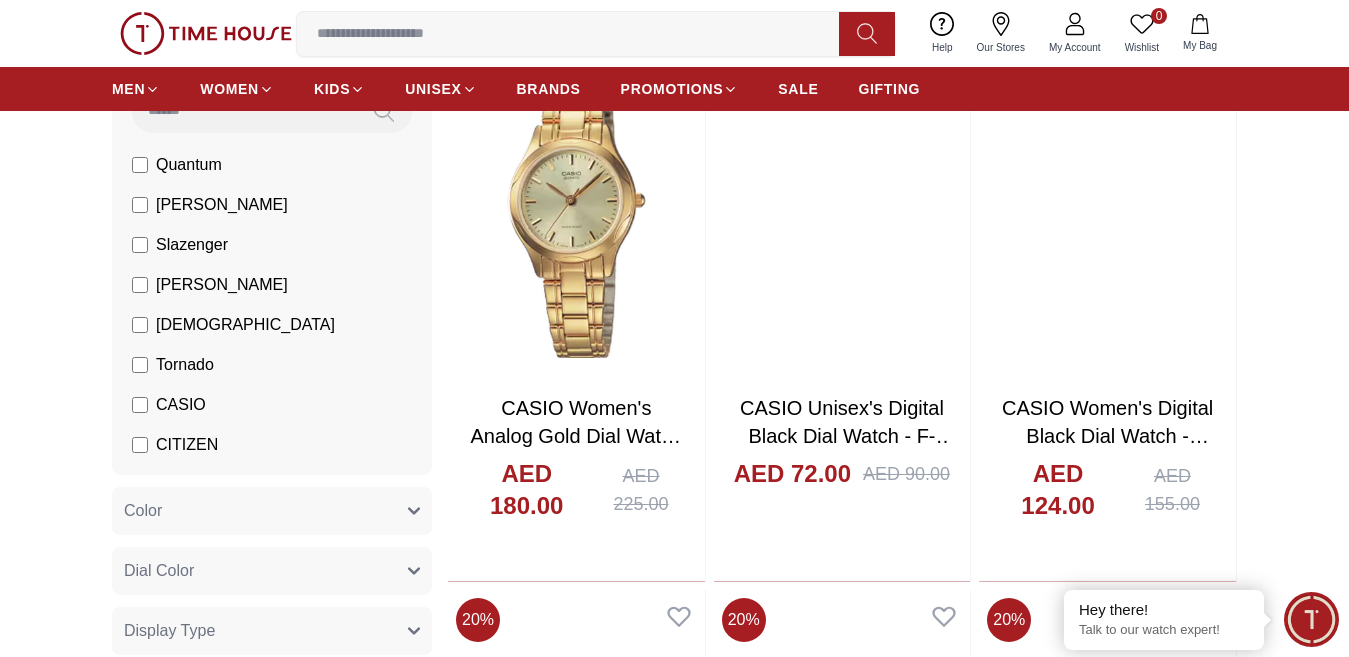 scroll, scrollTop: 700, scrollLeft: 0, axis: vertical 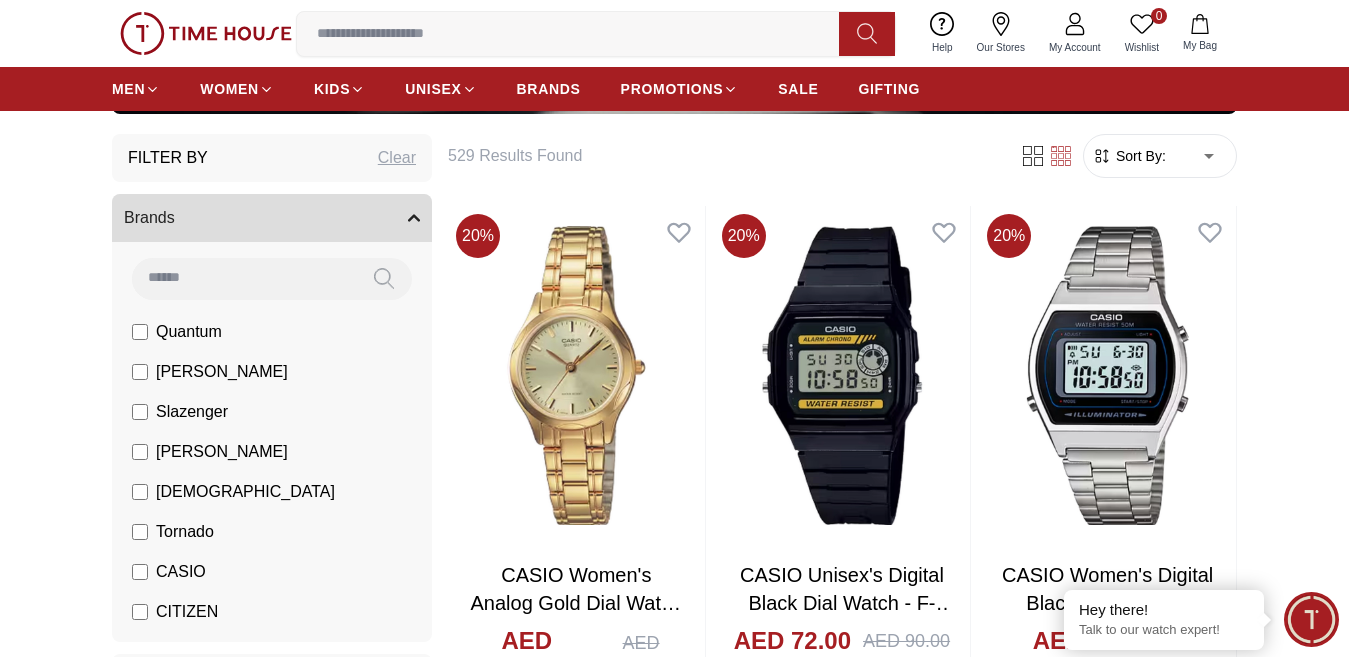 click on "Slazenger" at bounding box center (192, 412) 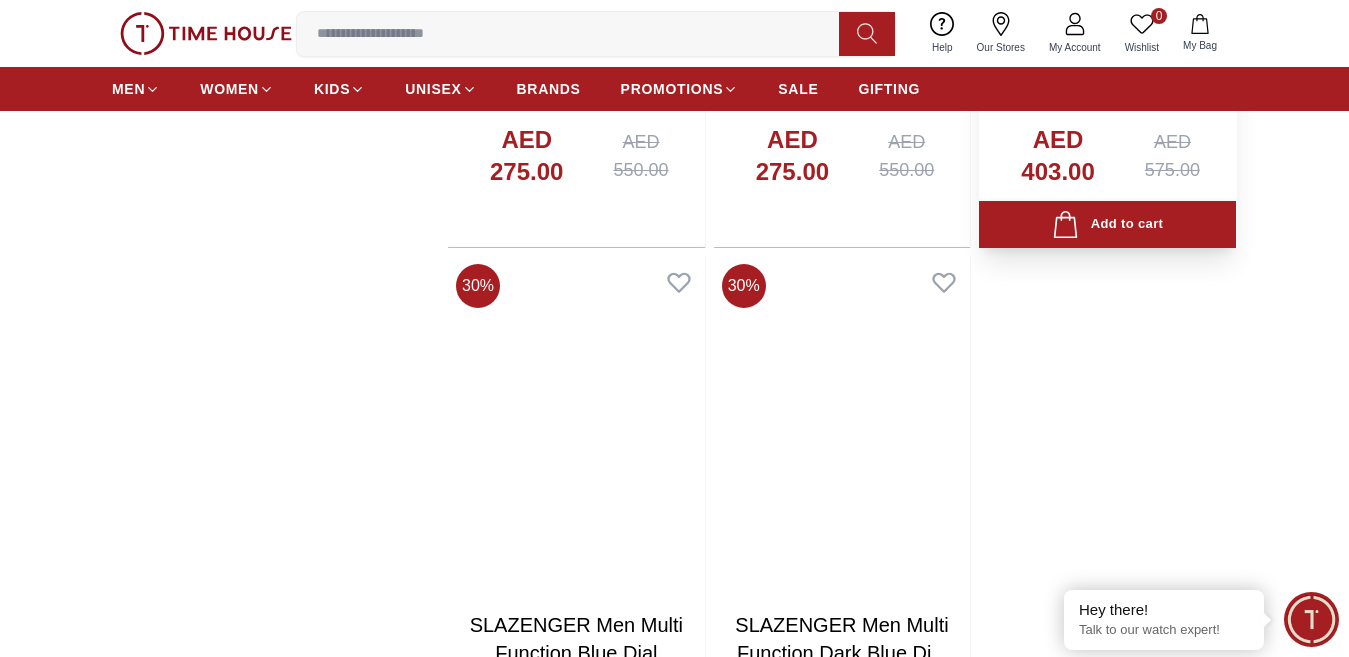 scroll, scrollTop: 3800, scrollLeft: 0, axis: vertical 